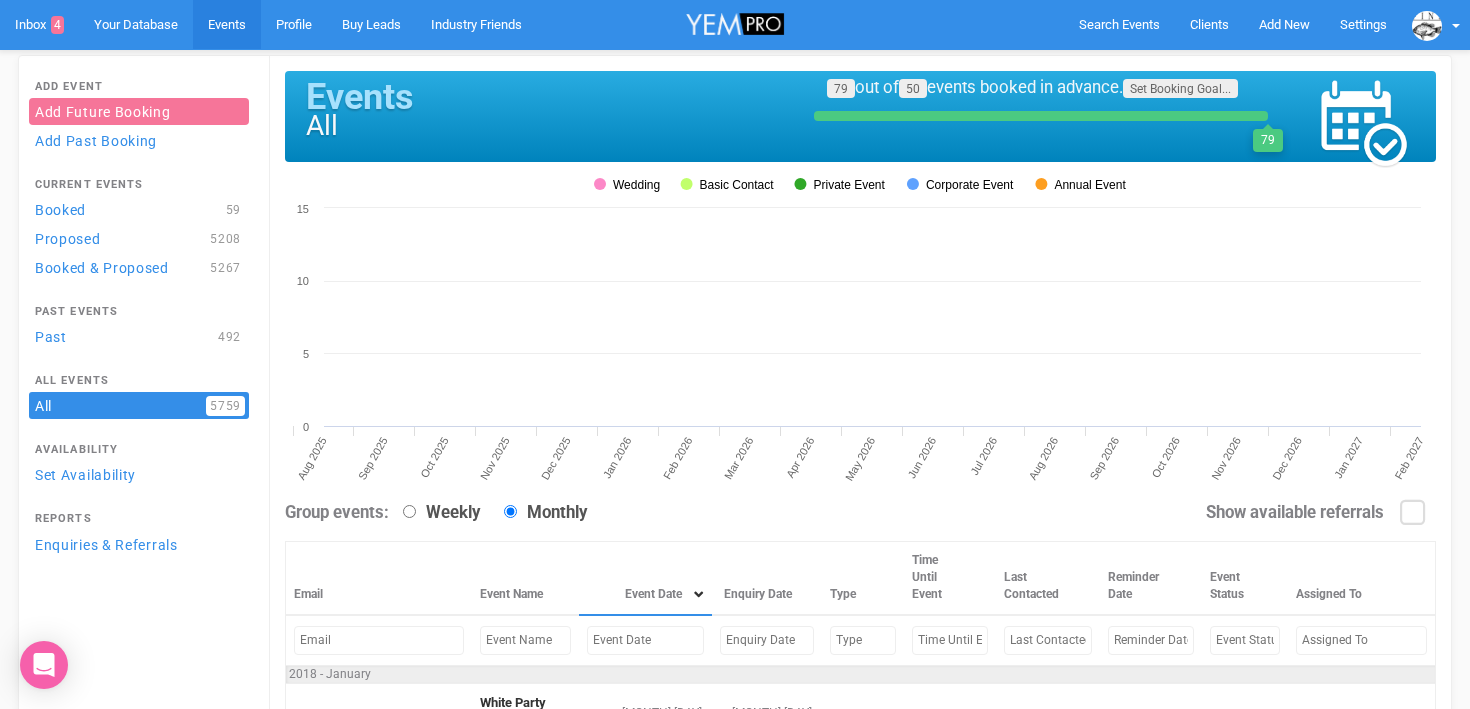 scroll, scrollTop: 0, scrollLeft: 0, axis: both 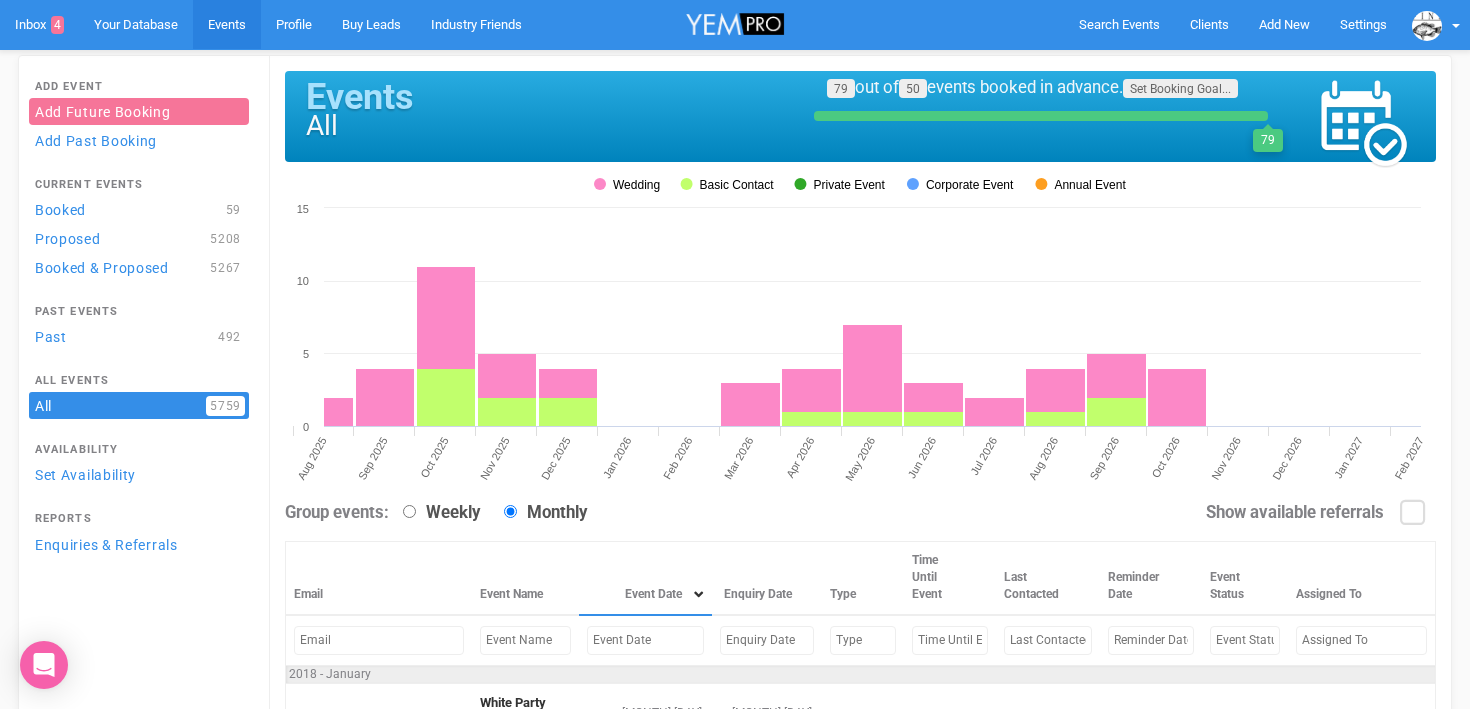 click at bounding box center [646, 640] 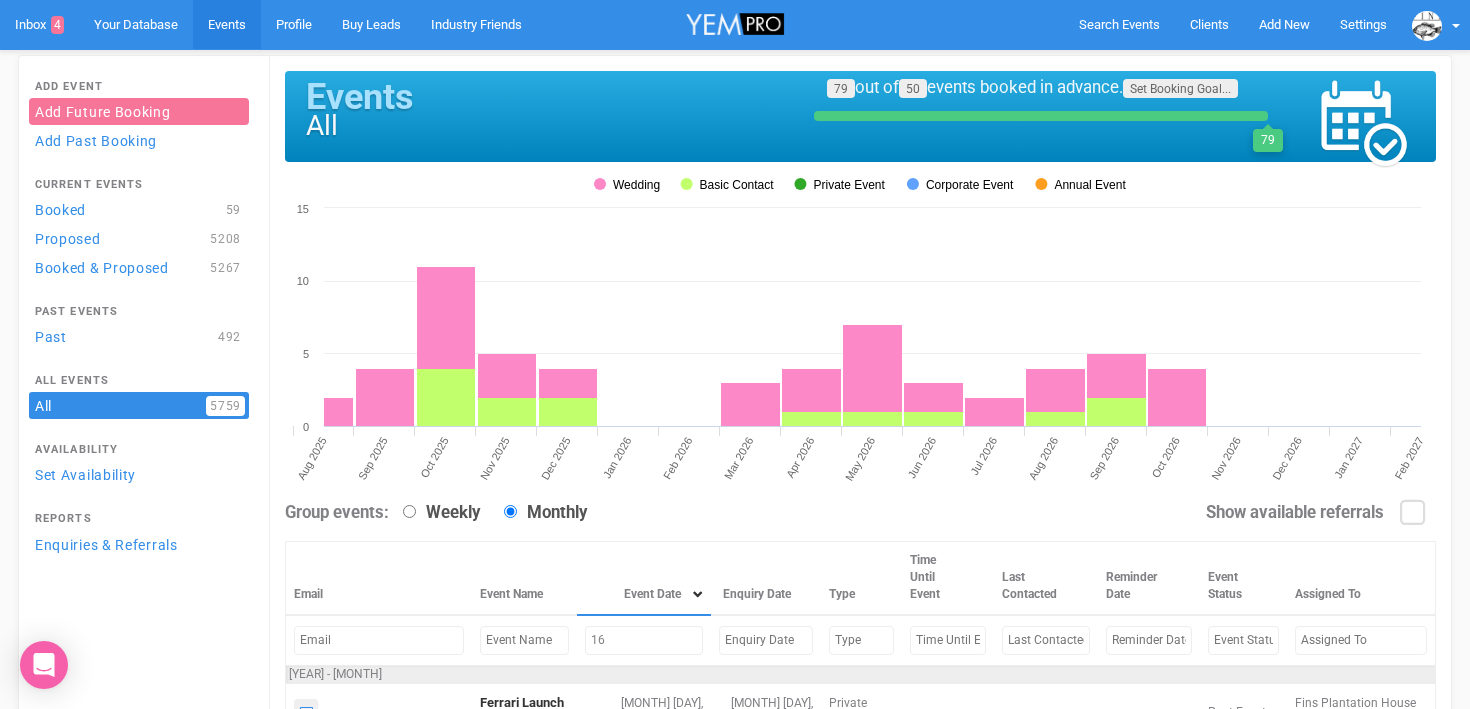 type on "1" 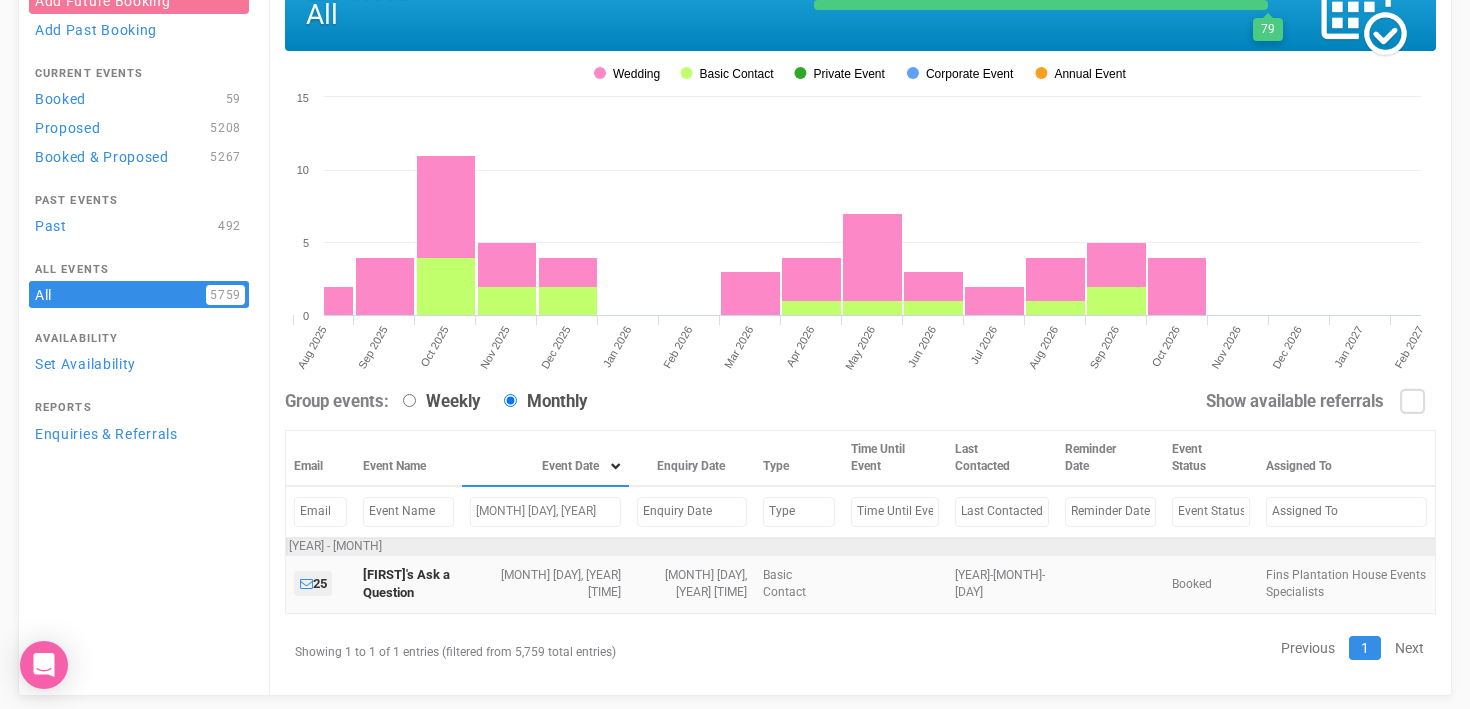 scroll, scrollTop: 123, scrollLeft: 0, axis: vertical 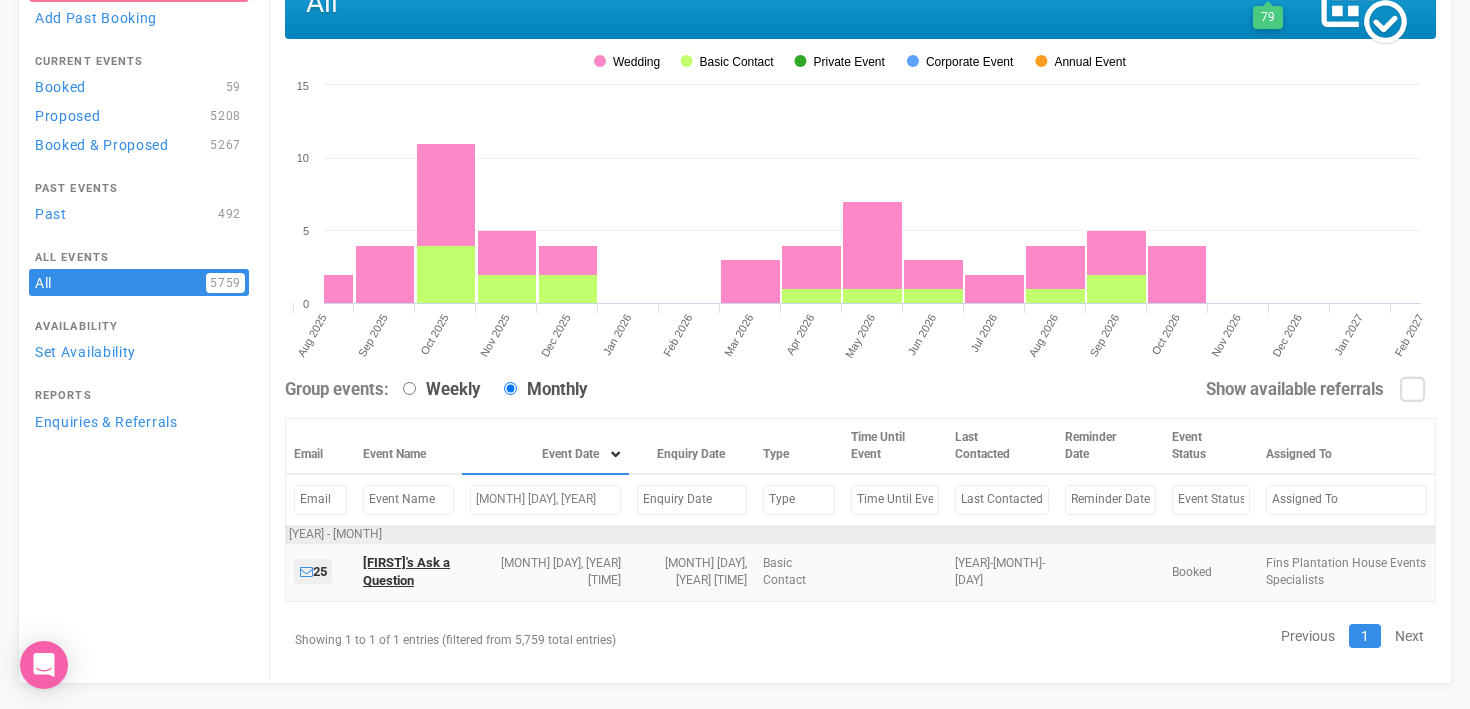 type on "[MONTH] [DAY], [YEAR]" 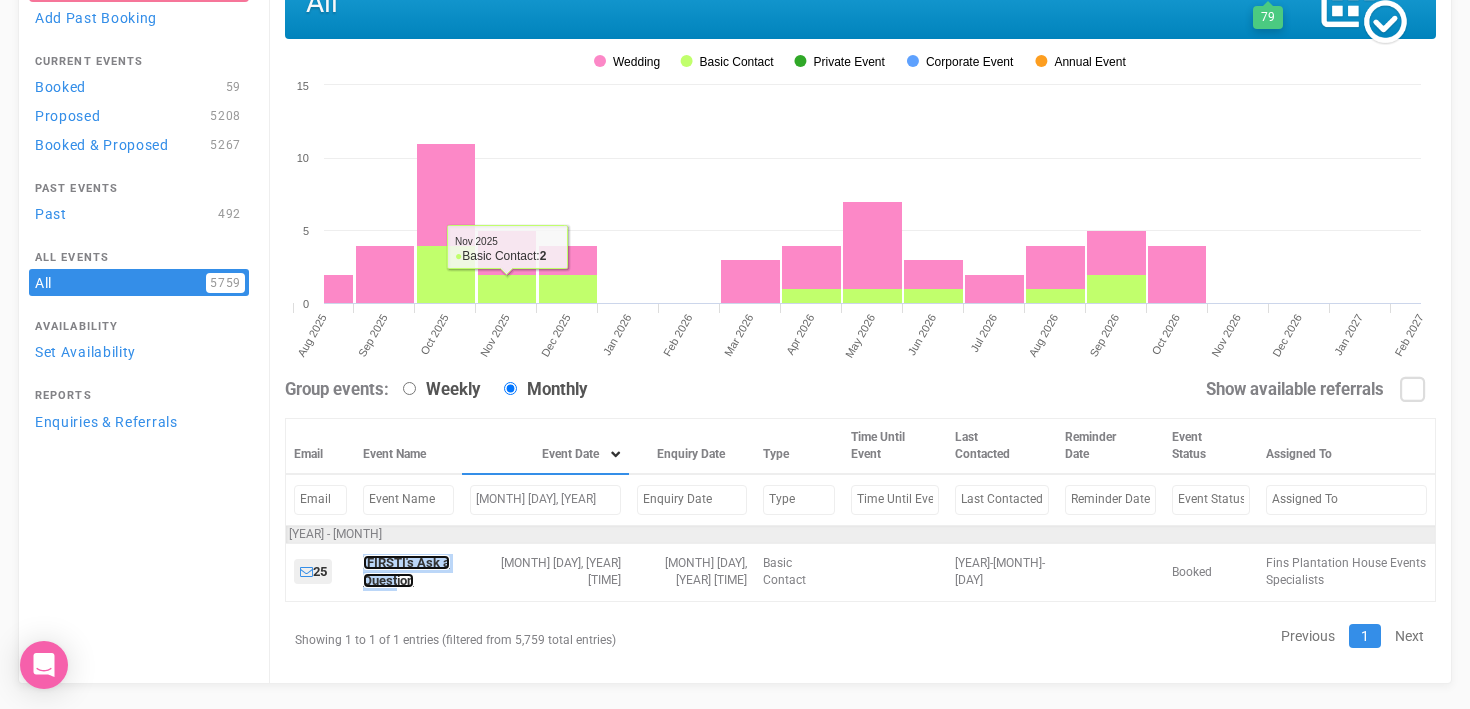 scroll, scrollTop: 148, scrollLeft: 0, axis: vertical 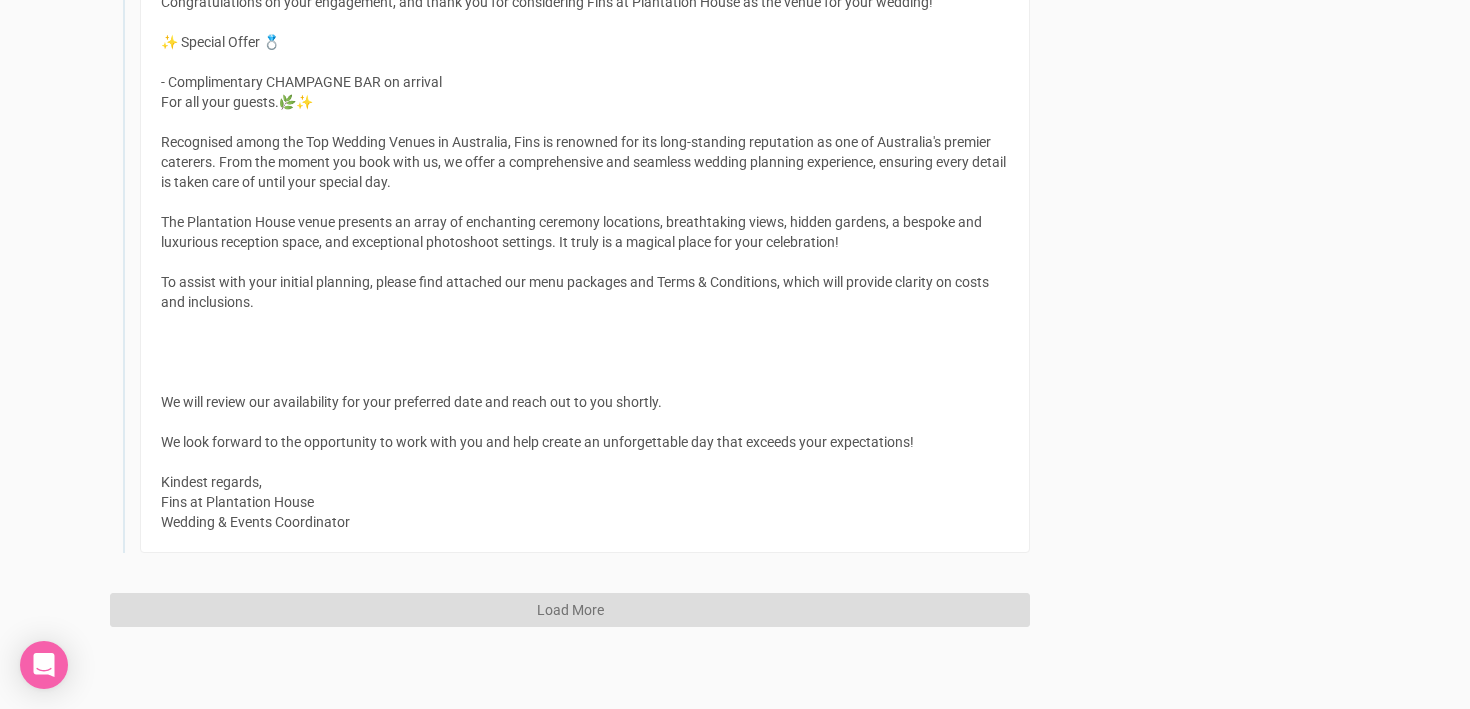 click on "Load More" at bounding box center [570, 610] 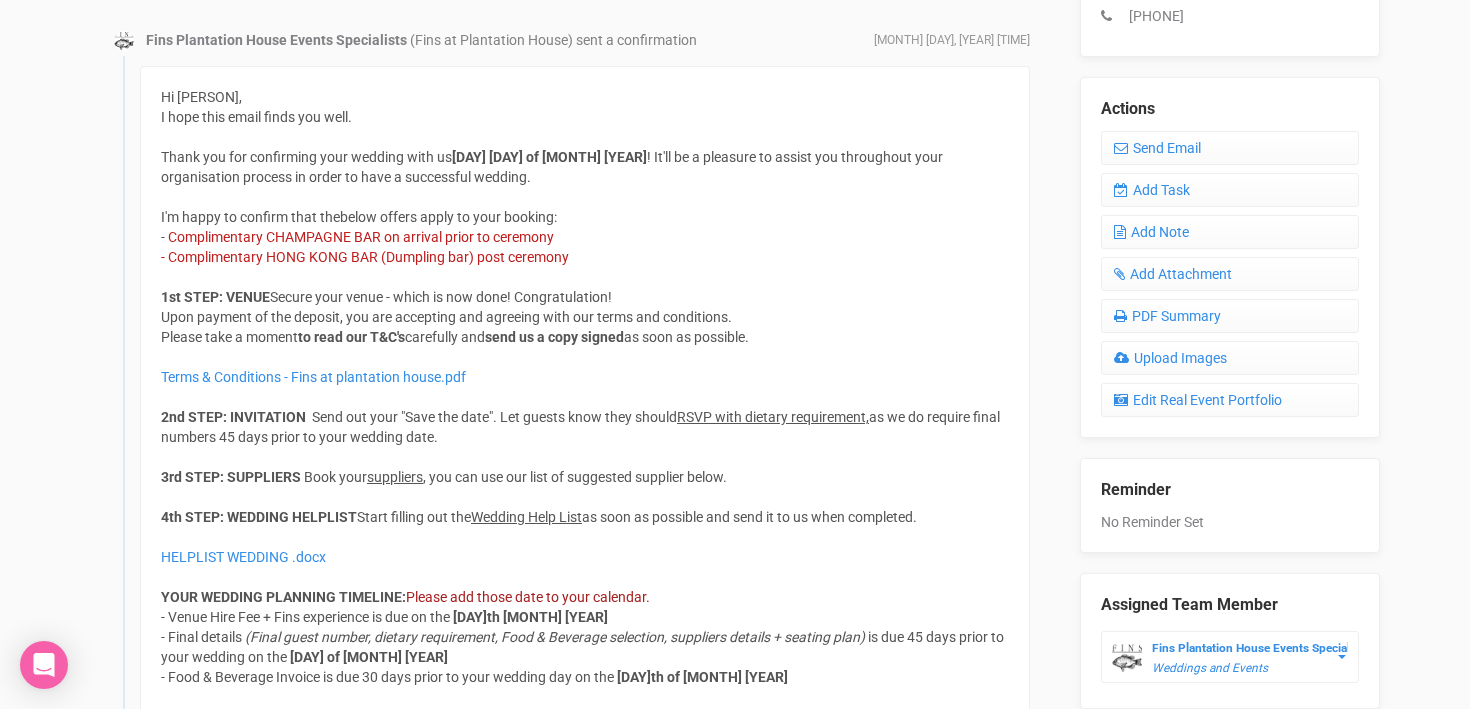 scroll, scrollTop: 652, scrollLeft: 0, axis: vertical 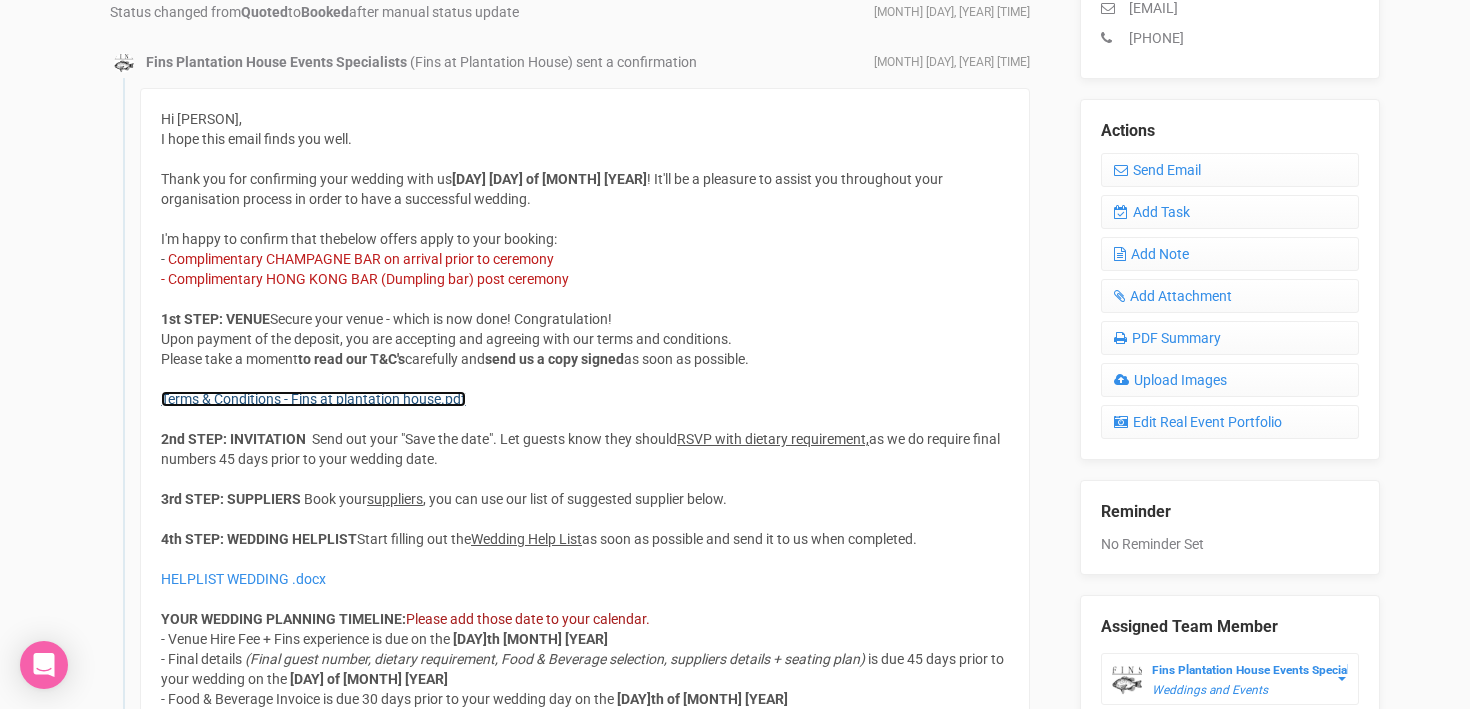 click on "Terms & Conditions - Fins at plantation house.pdf" at bounding box center (313, 399) 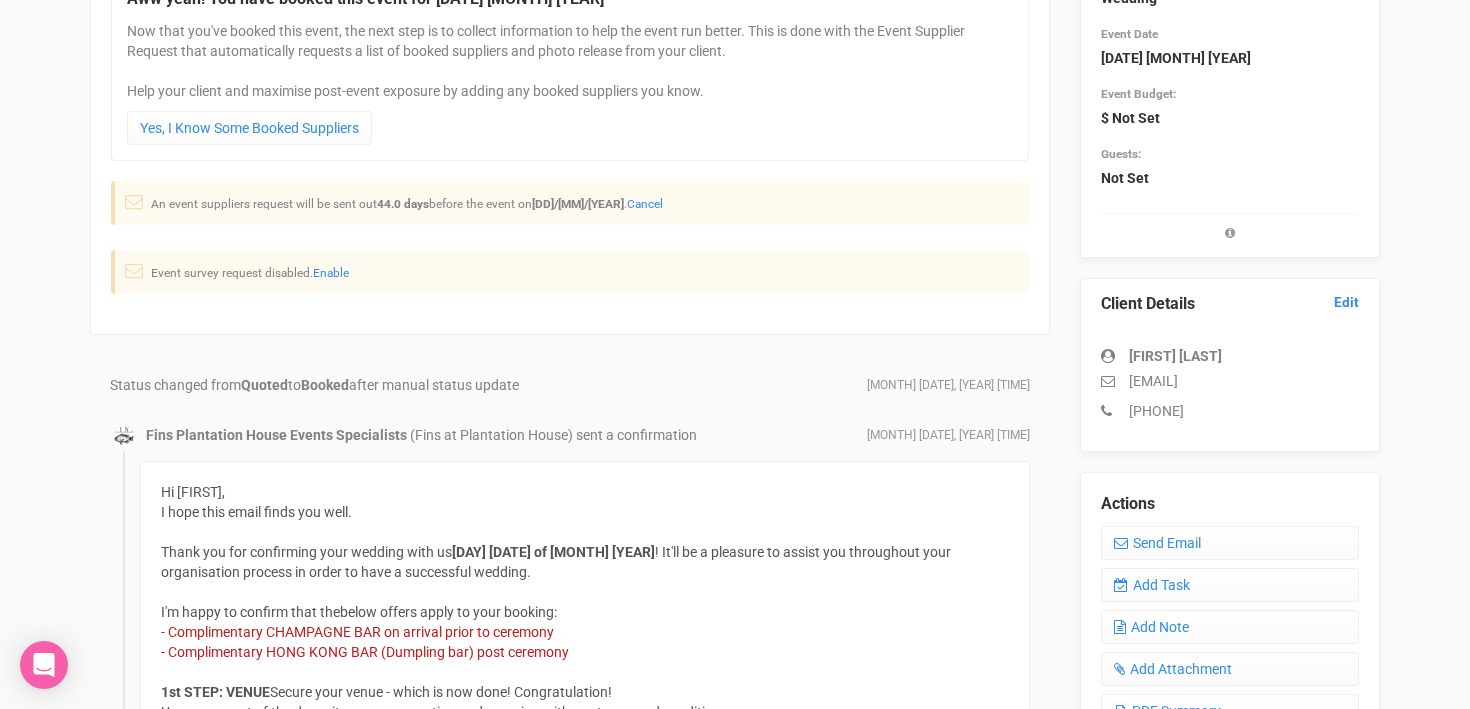 scroll, scrollTop: 294, scrollLeft: 0, axis: vertical 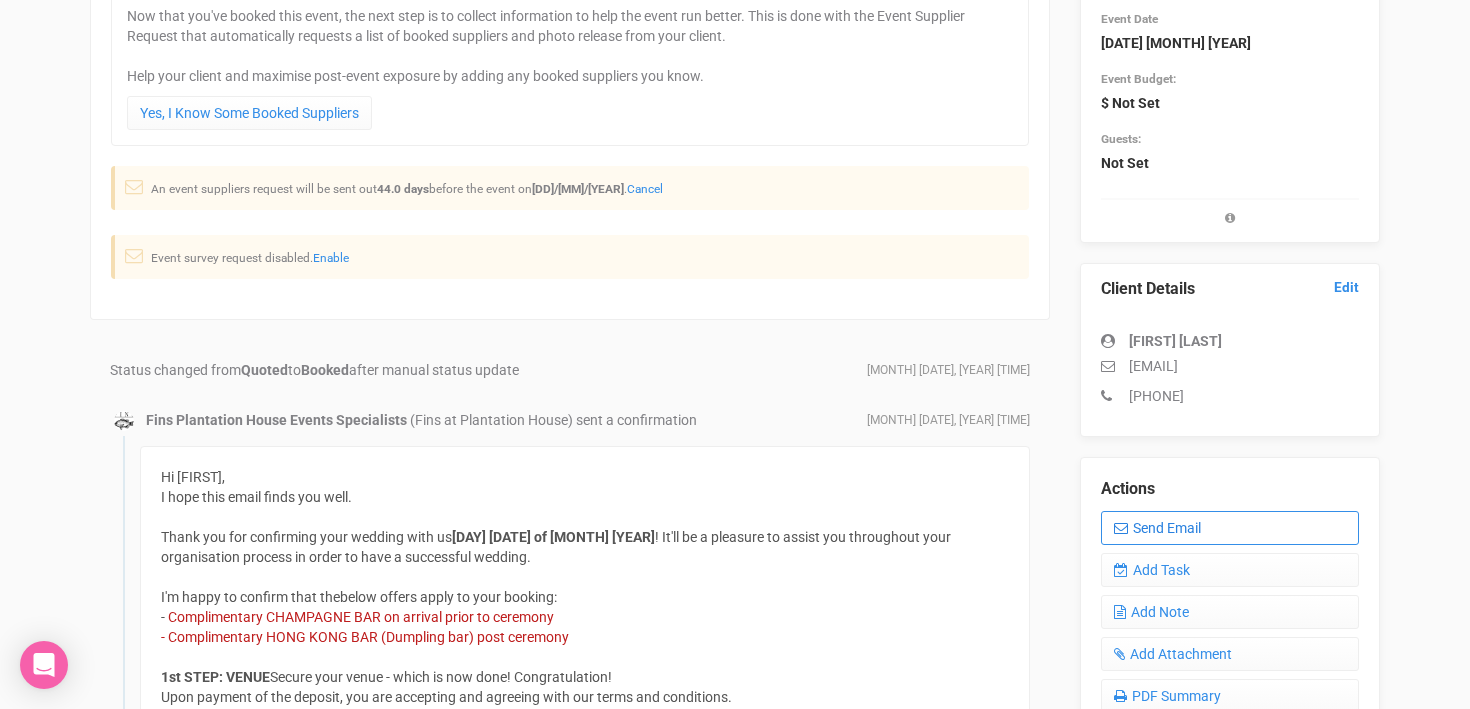 click on "Send Email" at bounding box center (1230, 528) 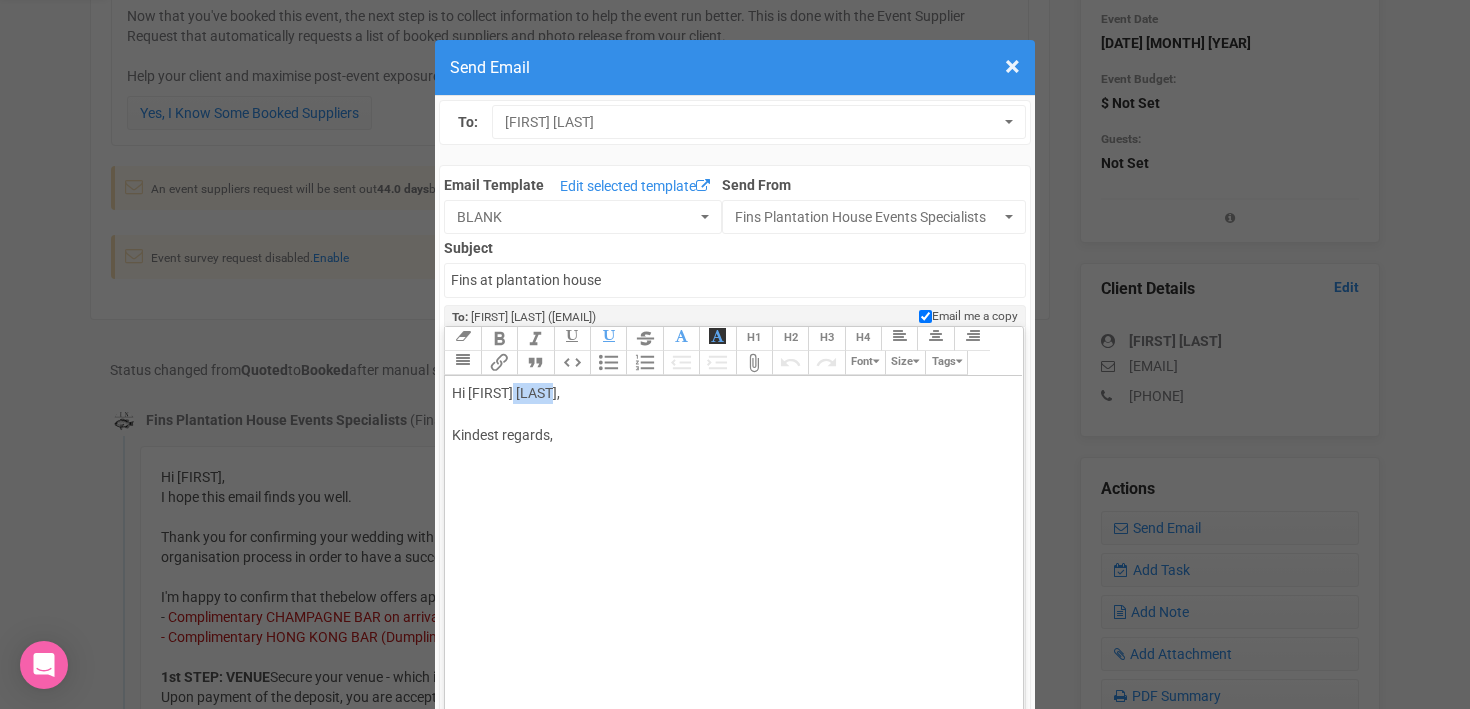 drag, startPoint x: 514, startPoint y: 394, endPoint x: 607, endPoint y: 392, distance: 93.0215 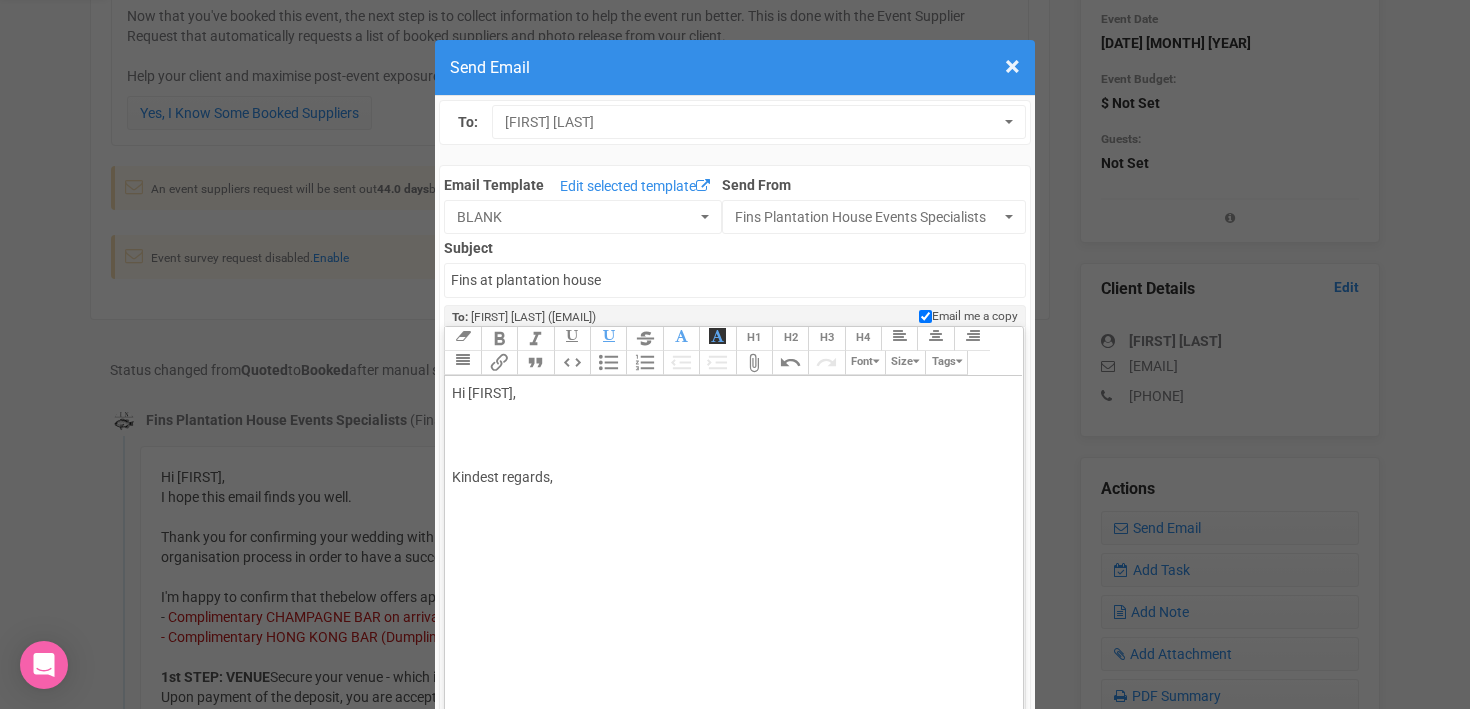 paste on "span style="background-color: rgb(255, 255, 255); font-family: Roboto, Helvetica, Arial, sans-serif; font-size: 14px; color: rgb(85, 85, 85); text-decoration-color: initial;">I hope this email finds you well.</span><br><br><span style="background-color: rgb(255, 255, 255); font-family: Roboto, Helvetica, Arial, sans-serif; font-size: 14px; color: rgb(85, 85, 85); text-decoration-color: initial;">How's the organisation of your beautiful wedding going?</span><br><br><span style="font-family: Roboto, Helvetica, Arial, sans-serif; font-size: 14px; color: rgb(85, 85, 85); text-decoration-color: initial;">Just a quick note to let you know that your venue hire fee is due in a month, on</span> <strong>16th of August 2025</strong><span style="font-family: Roboto, Helvetica, Arial, sans-serif; font-size: 14px; color: rgb(85, 85, 85); text-decoration-color: initial;">. I have attached the invoice to this email for your reference.</span><br><span style="font-family: Roboto, Helvetica, Arial, sans-serif; font-size: 14p..." 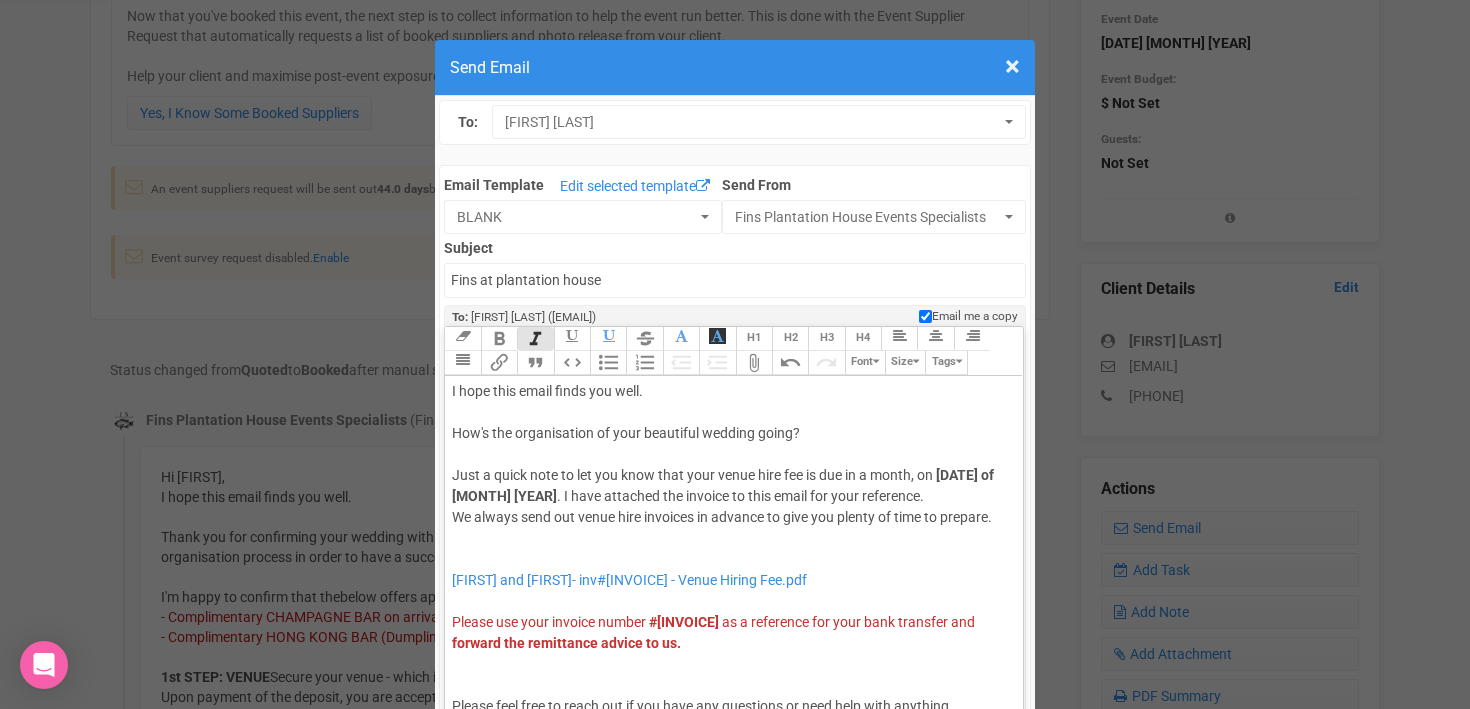 scroll, scrollTop: 40, scrollLeft: 0, axis: vertical 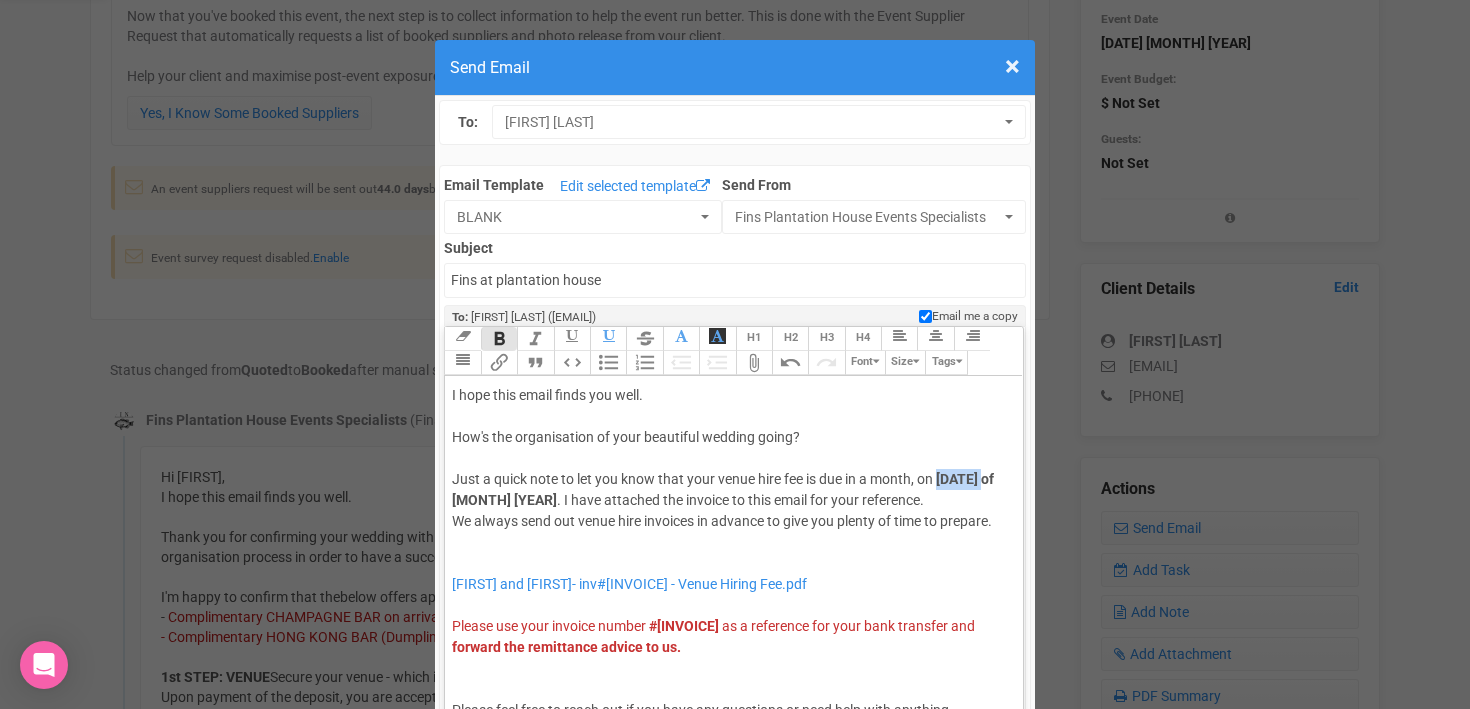 drag, startPoint x: 942, startPoint y: 479, endPoint x: 994, endPoint y: 479, distance: 52 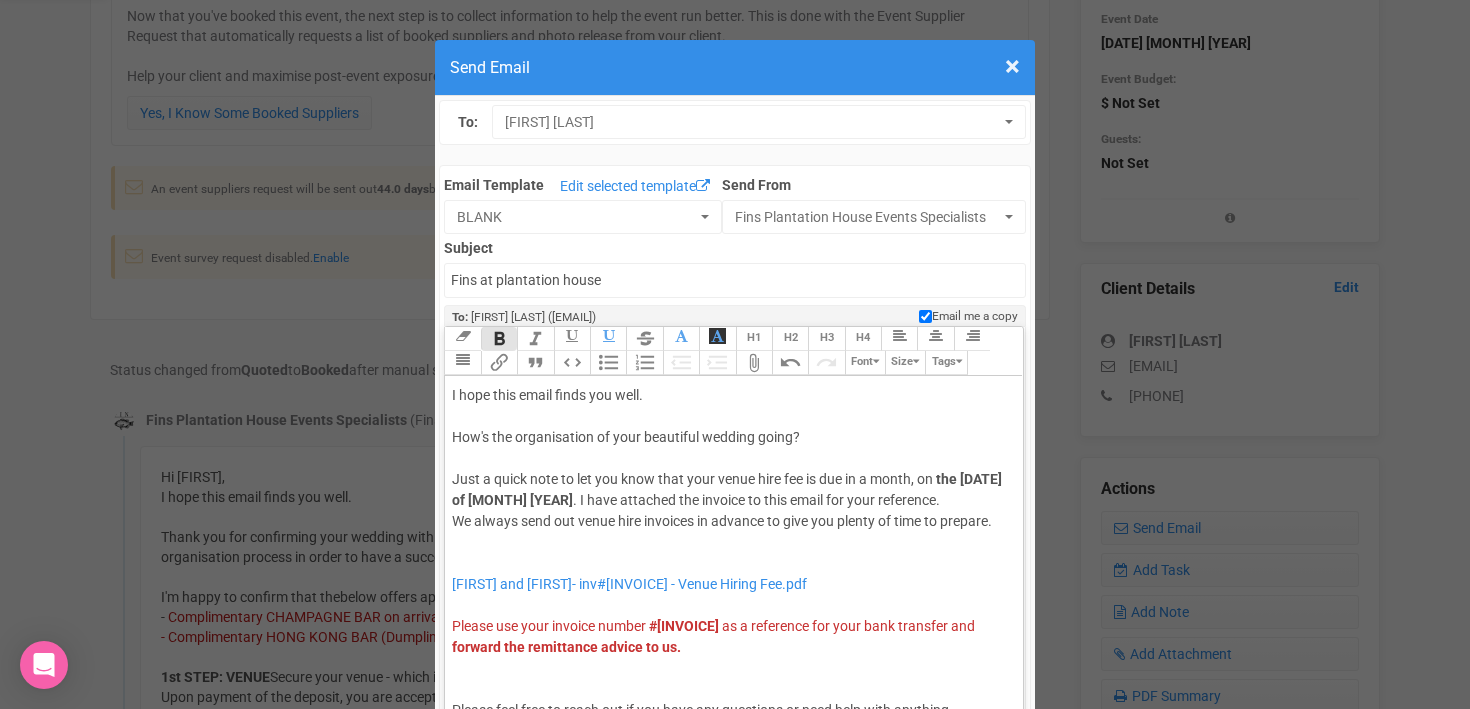 click on "the 12th of August 2025" 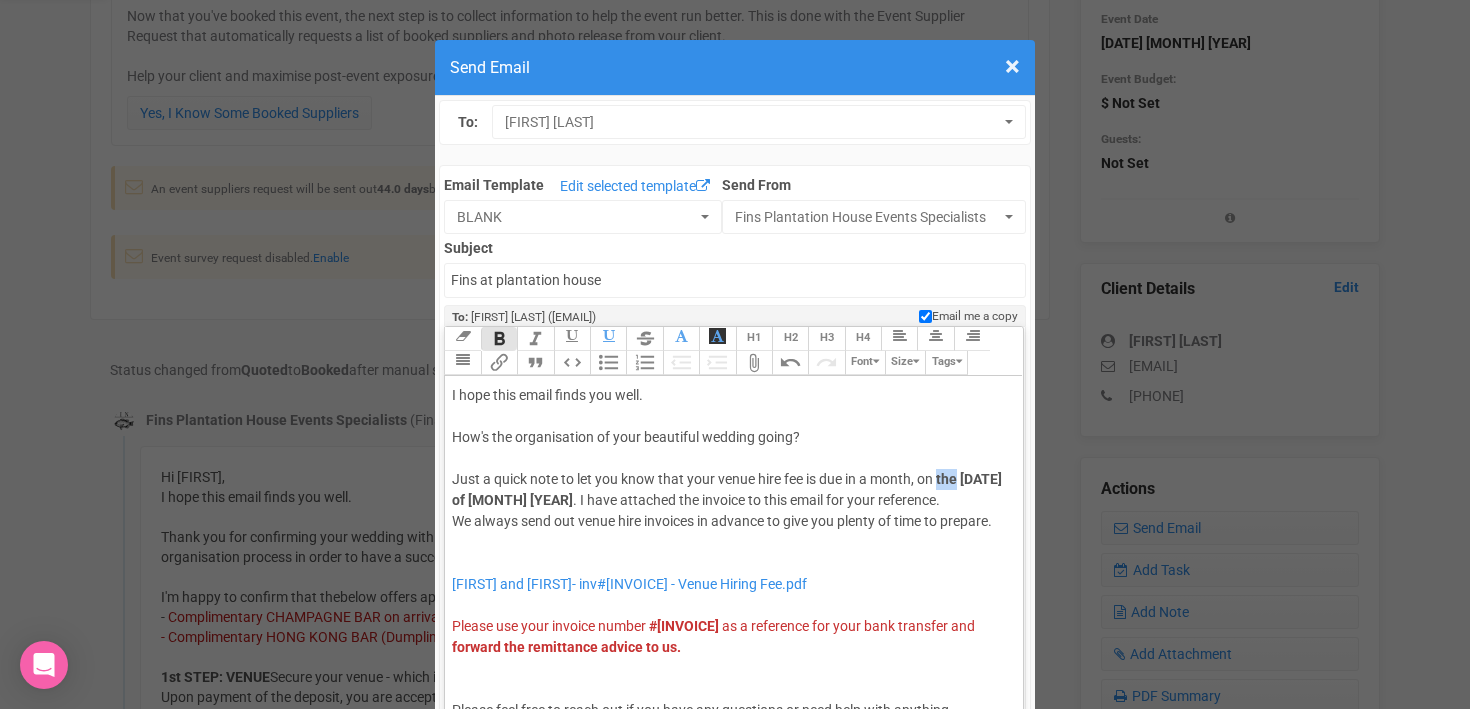 drag, startPoint x: 959, startPoint y: 478, endPoint x: 939, endPoint y: 477, distance: 20.024984 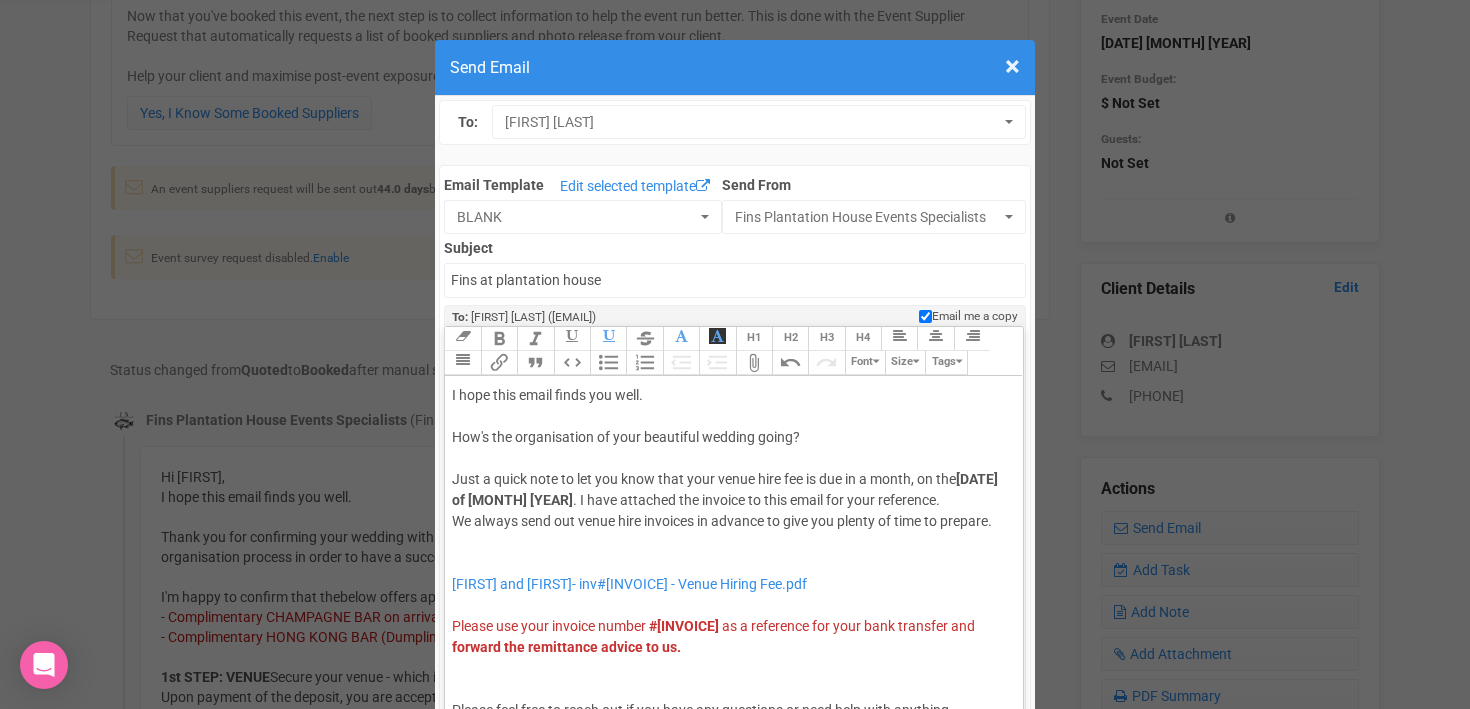 click on "12th of September 2025" 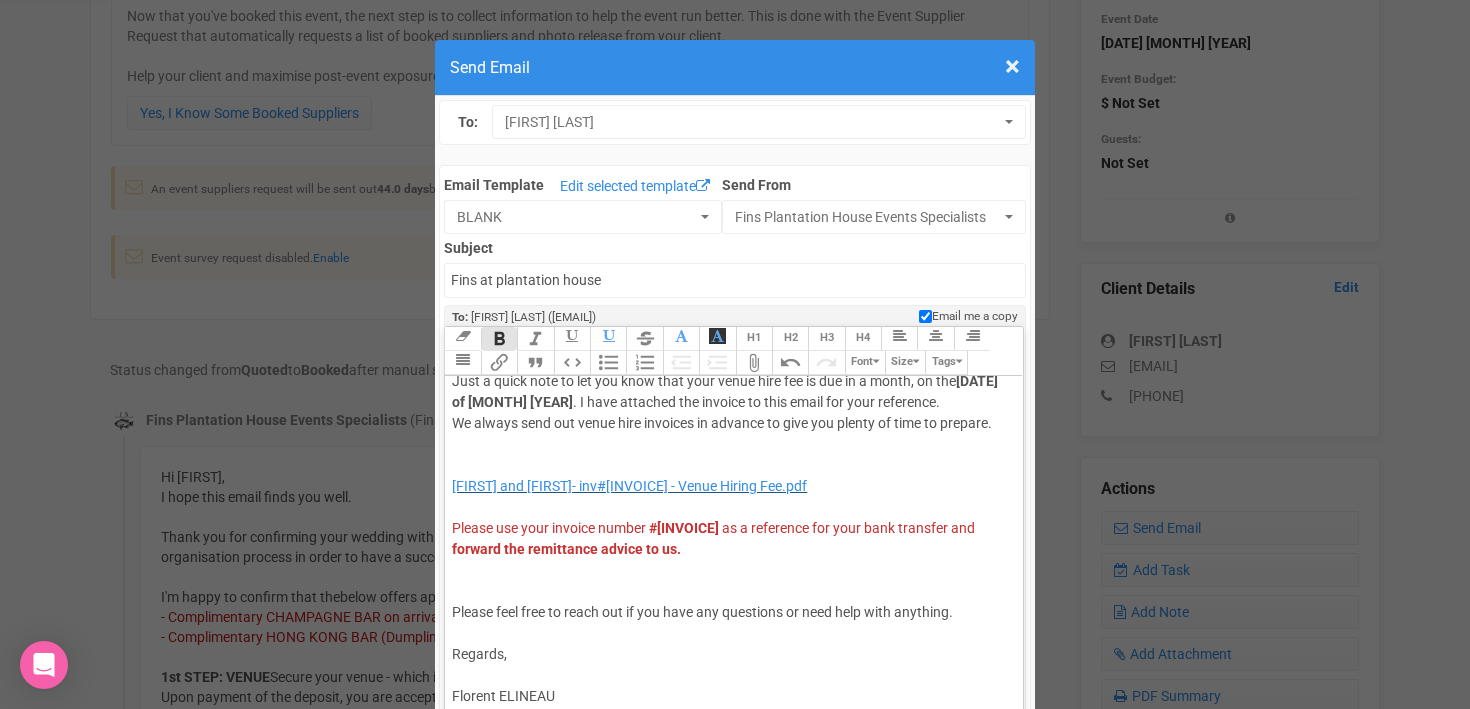 scroll, scrollTop: 176, scrollLeft: 0, axis: vertical 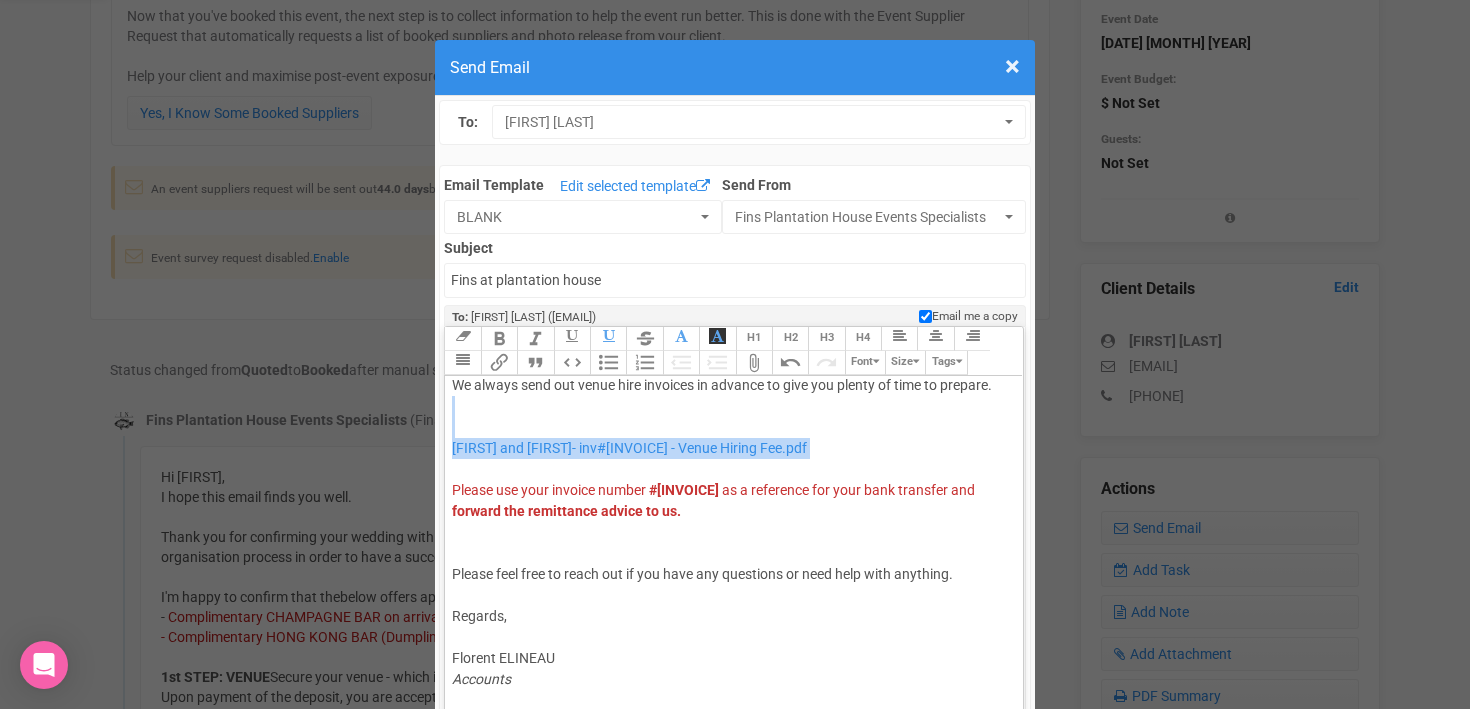 drag, startPoint x: 486, startPoint y: 473, endPoint x: 461, endPoint y: 412, distance: 65.9242 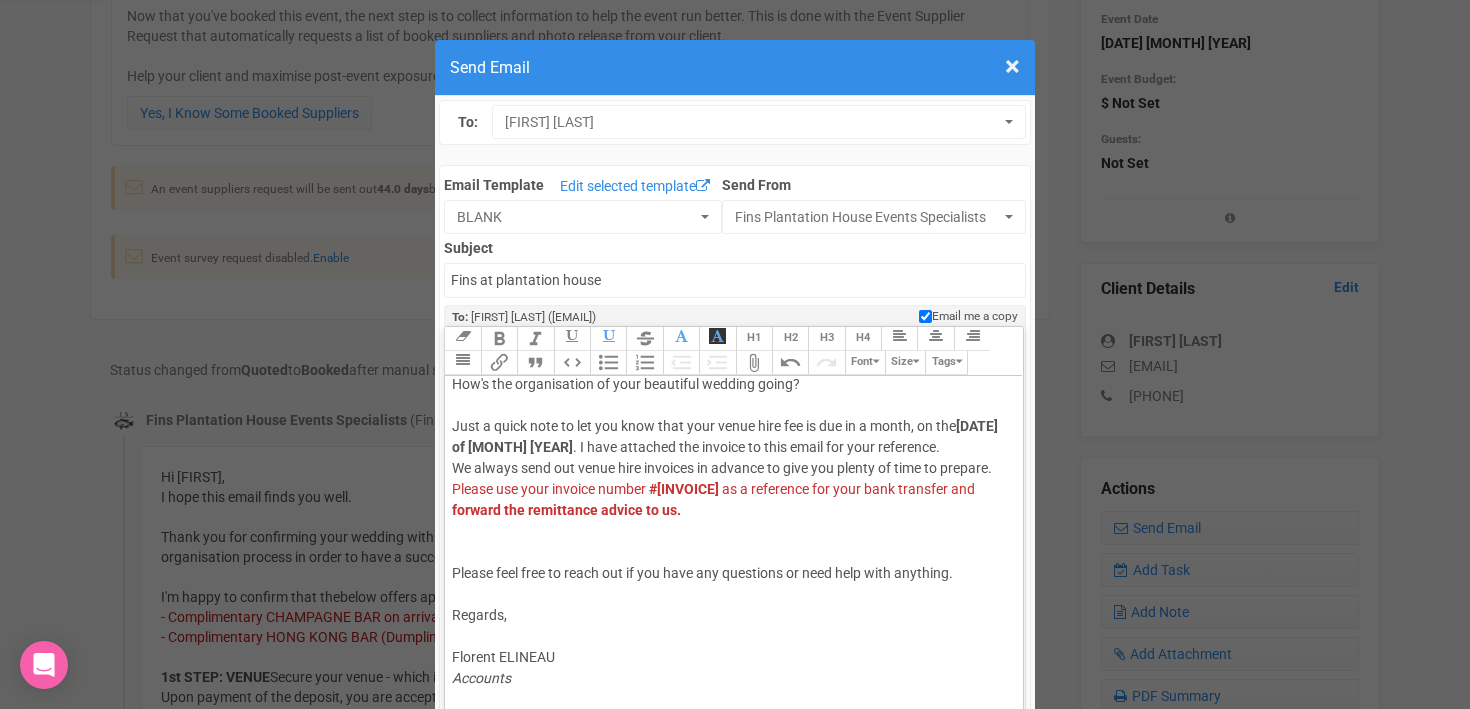 scroll, scrollTop: 92, scrollLeft: 0, axis: vertical 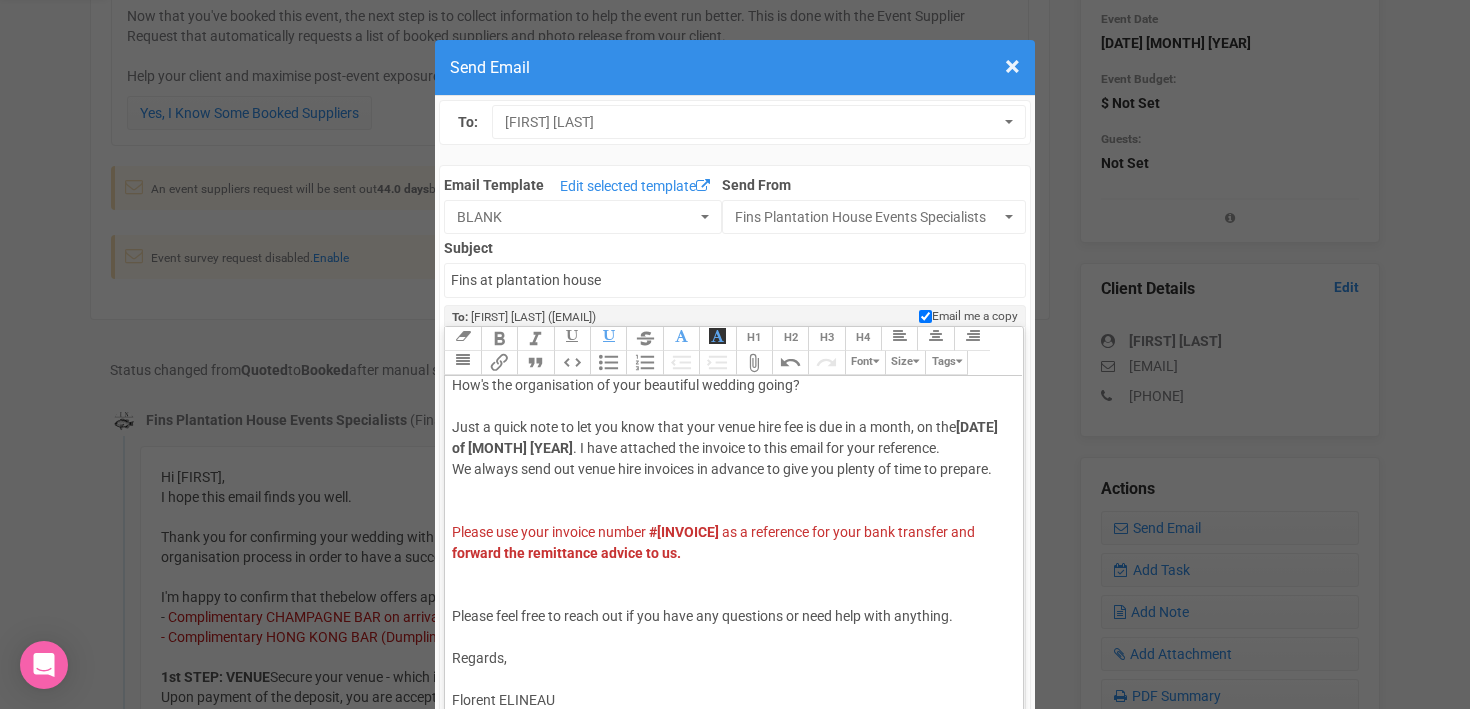 click on "#160526VHF" 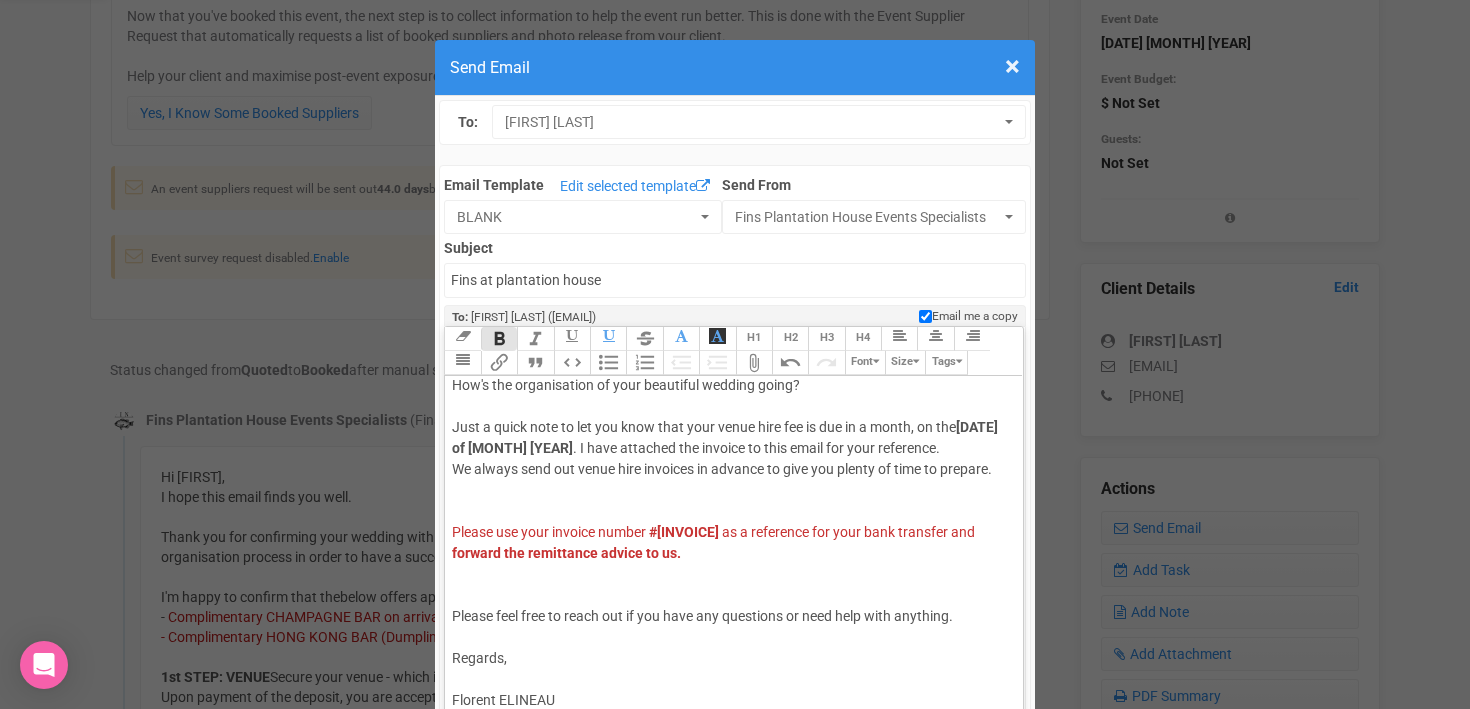 click on "#130526VHF" 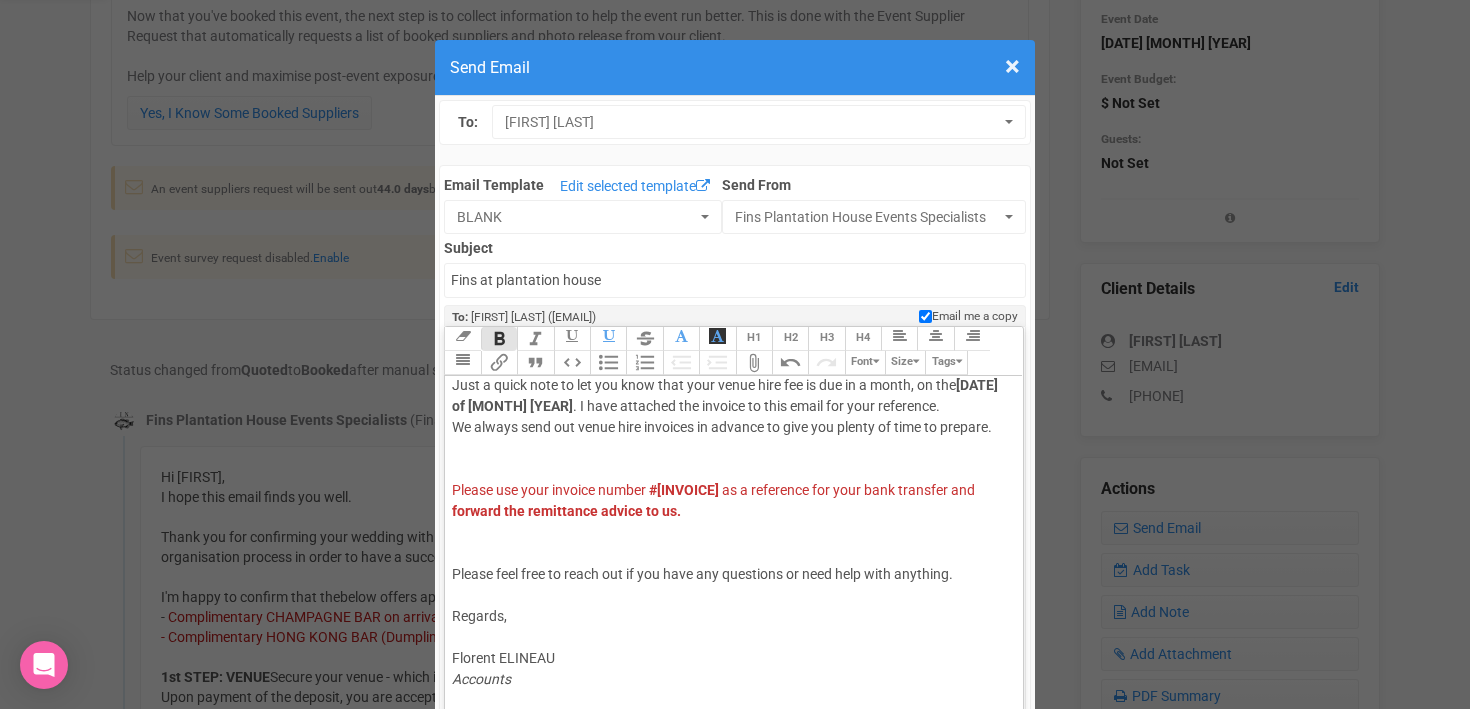 click on "Please feel free to reach out if you have any questions or need help with anything. Regards, Florent ELINEAU Accounts" 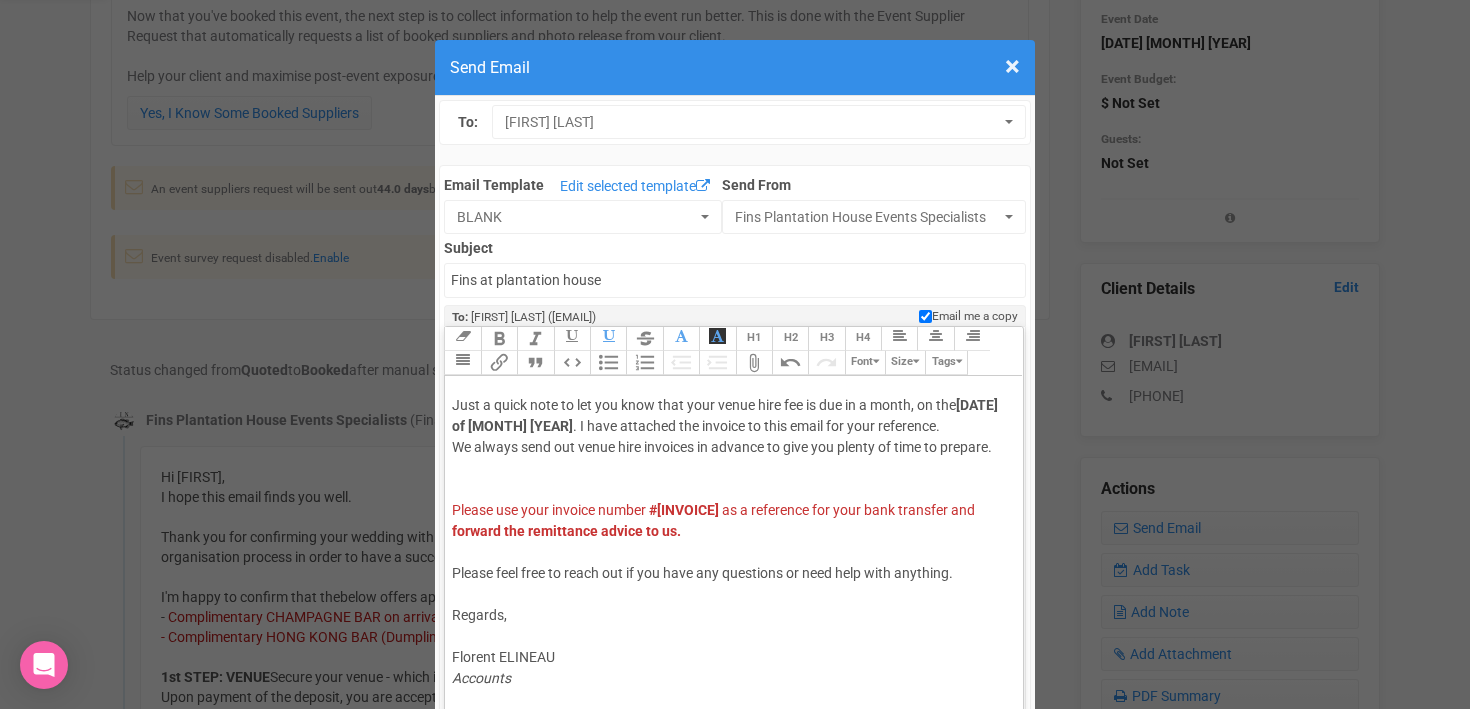 scroll, scrollTop: 113, scrollLeft: 0, axis: vertical 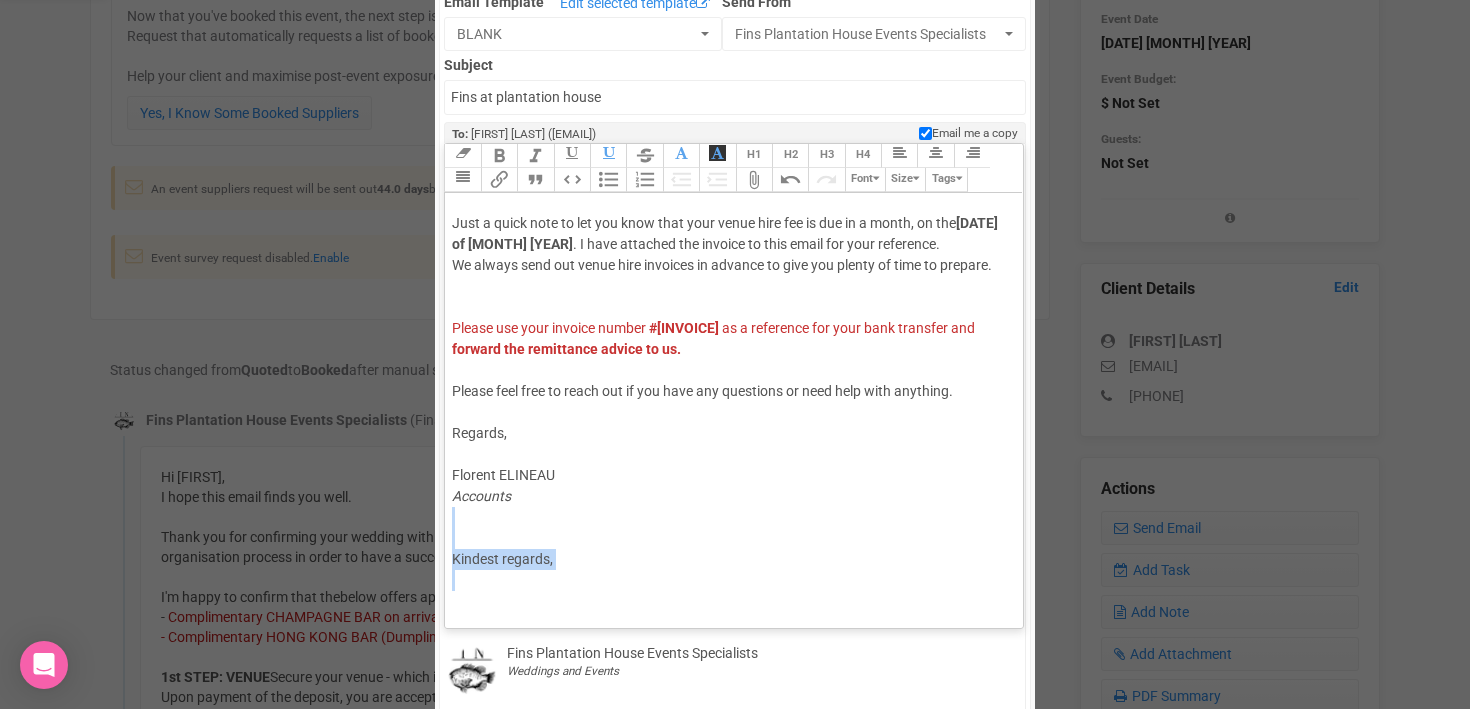 drag, startPoint x: 453, startPoint y: 593, endPoint x: 462, endPoint y: 710, distance: 117.34564 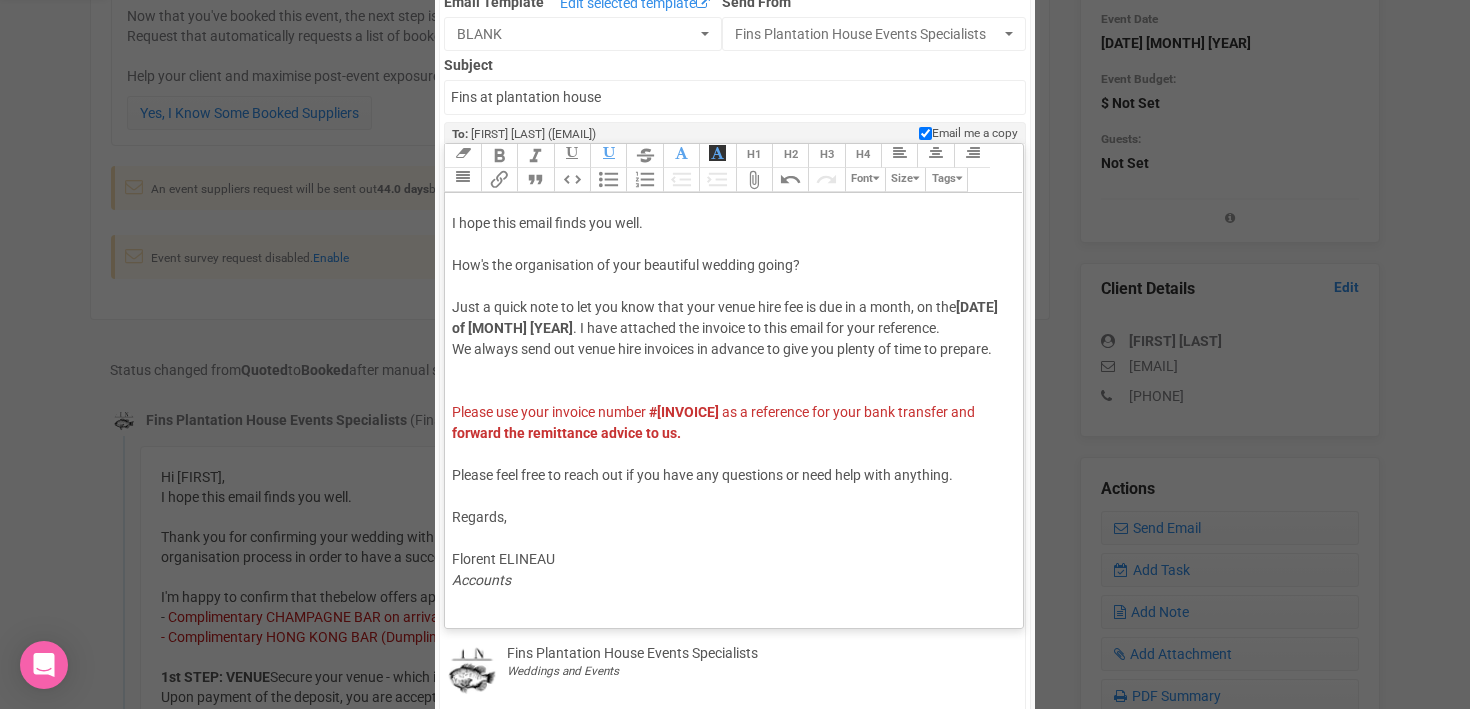 scroll, scrollTop: 8, scrollLeft: 0, axis: vertical 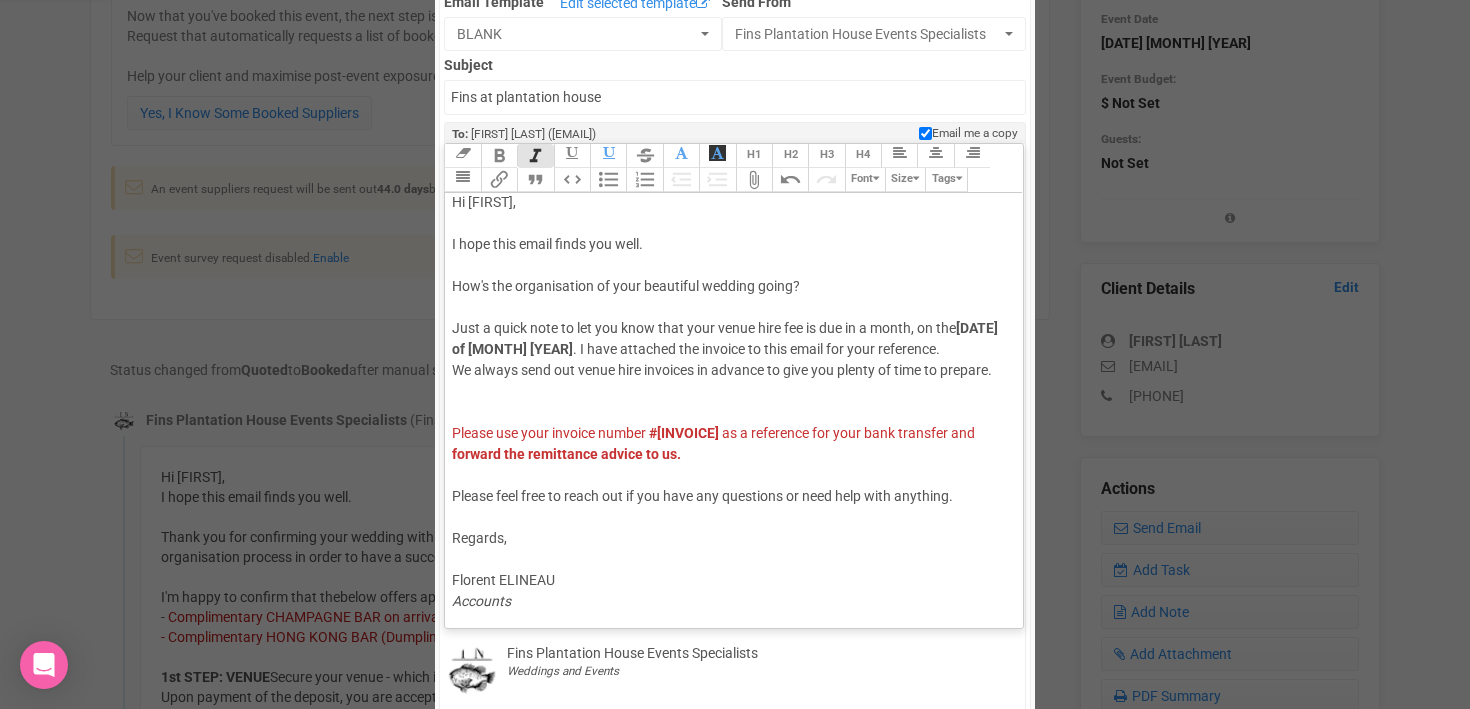 click on "Please use your invoice number   #130626VHF   as a reference for your bank transfer and   forward the remittance advice to us." 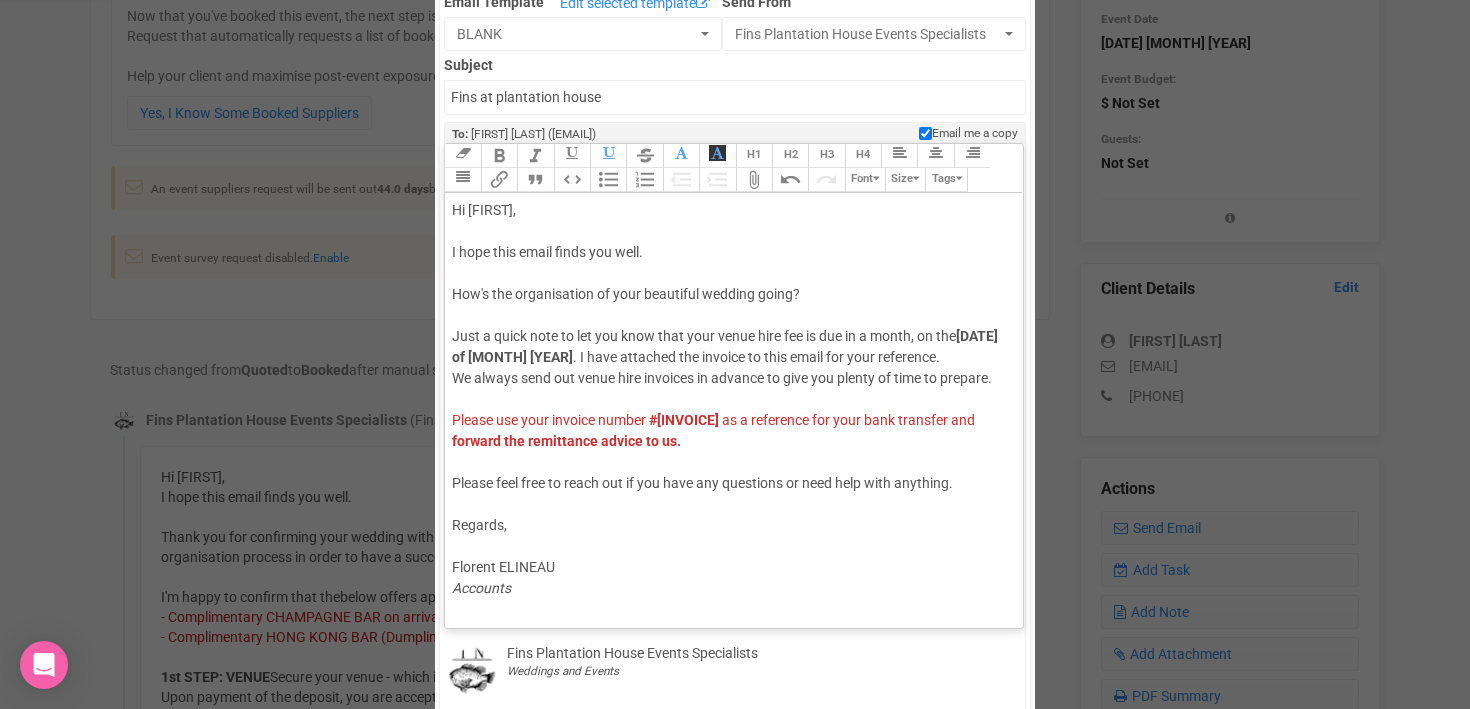 type on "<div>Hi Jessie,<br><br><span style="background-color: rgb(255, 255, 255); font-family: Roboto, Helvetica, Arial, sans-serif; font-size: 14px; color: rgb(85, 85, 85); text-decoration-color: initial;">I hope this email finds you well.</span><br><br><span style="background-color: rgb(255, 255, 255); font-family: Roboto, Helvetica, Arial, sans-serif; font-size: 14px; color: rgb(85, 85, 85); text-decoration-color: initial;">How's the organisation of your beautiful wedding going?</span><br><br><span style="font-family: Roboto, Helvetica, Arial, sans-serif; font-size: 14px; color: rgb(85, 85, 85); text-decoration-color: initial;">Just a quick note to let you know that your venue hire fee is due in a month, on the</span><strong>&nbsp;12th of September 2025</strong><span style="font-family: Roboto, Helvetica, Arial, sans-serif; font-size: 14px; color: rgb(85, 85, 85); text-decoration-color: initial;">. I have attached the invoice to this email for your reference.</span><br><span style="font-family: Roboto, Helvetic..." 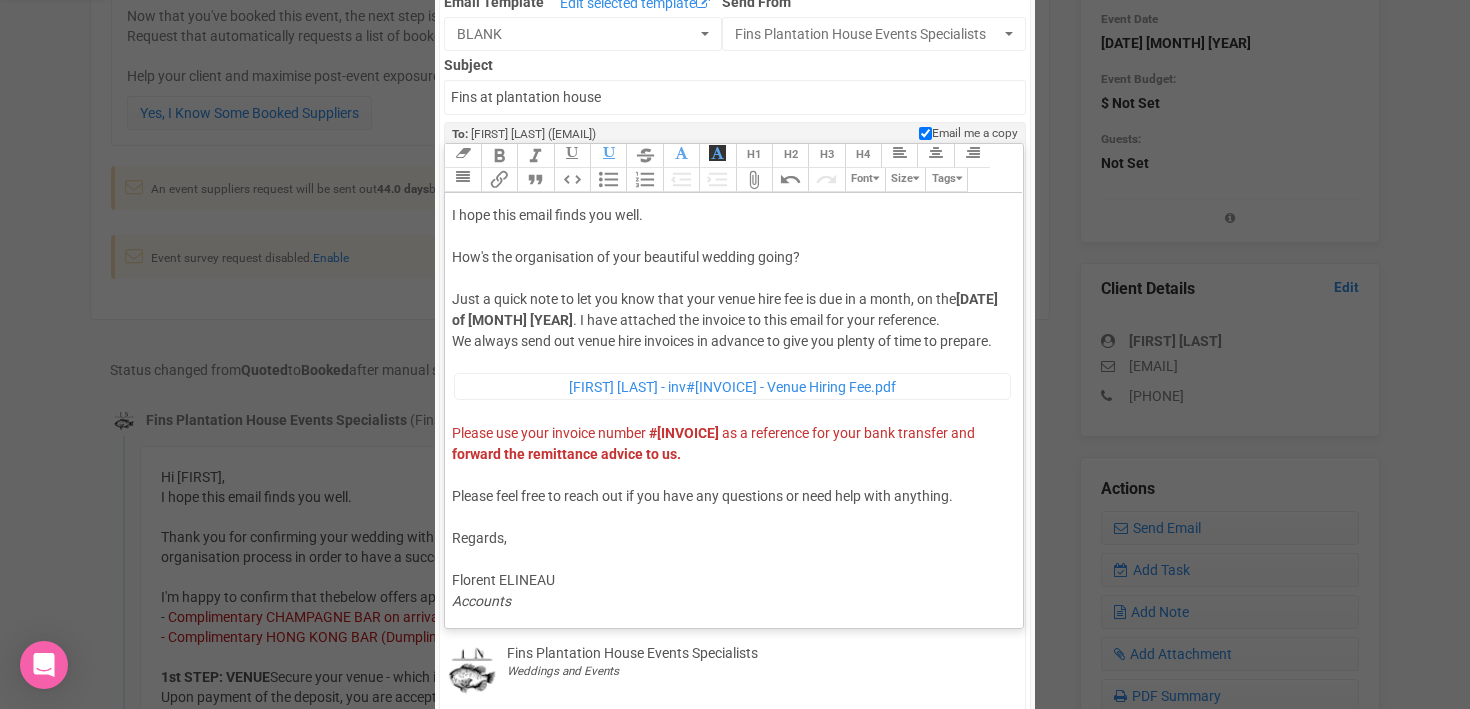 scroll, scrollTop: 0, scrollLeft: 0, axis: both 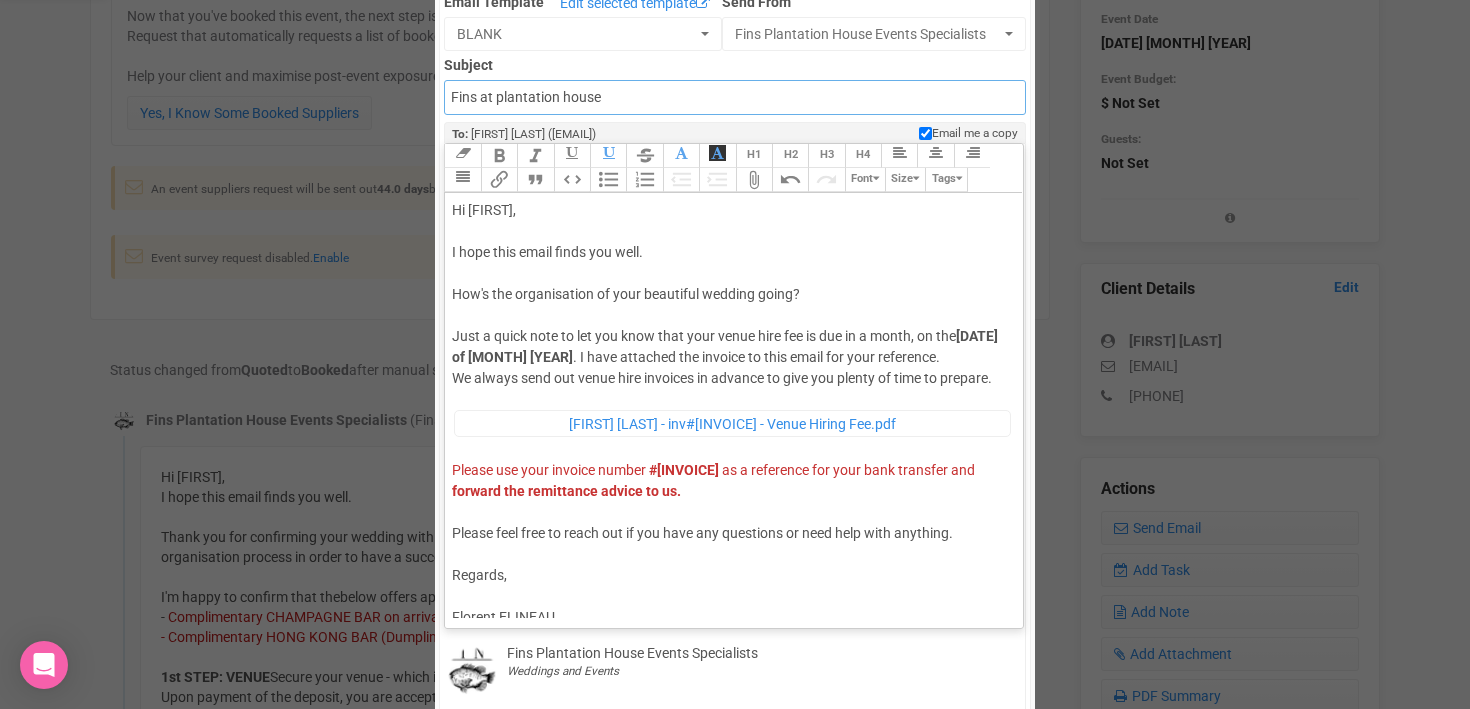 click on "Fins at plantation house" at bounding box center [734, 97] 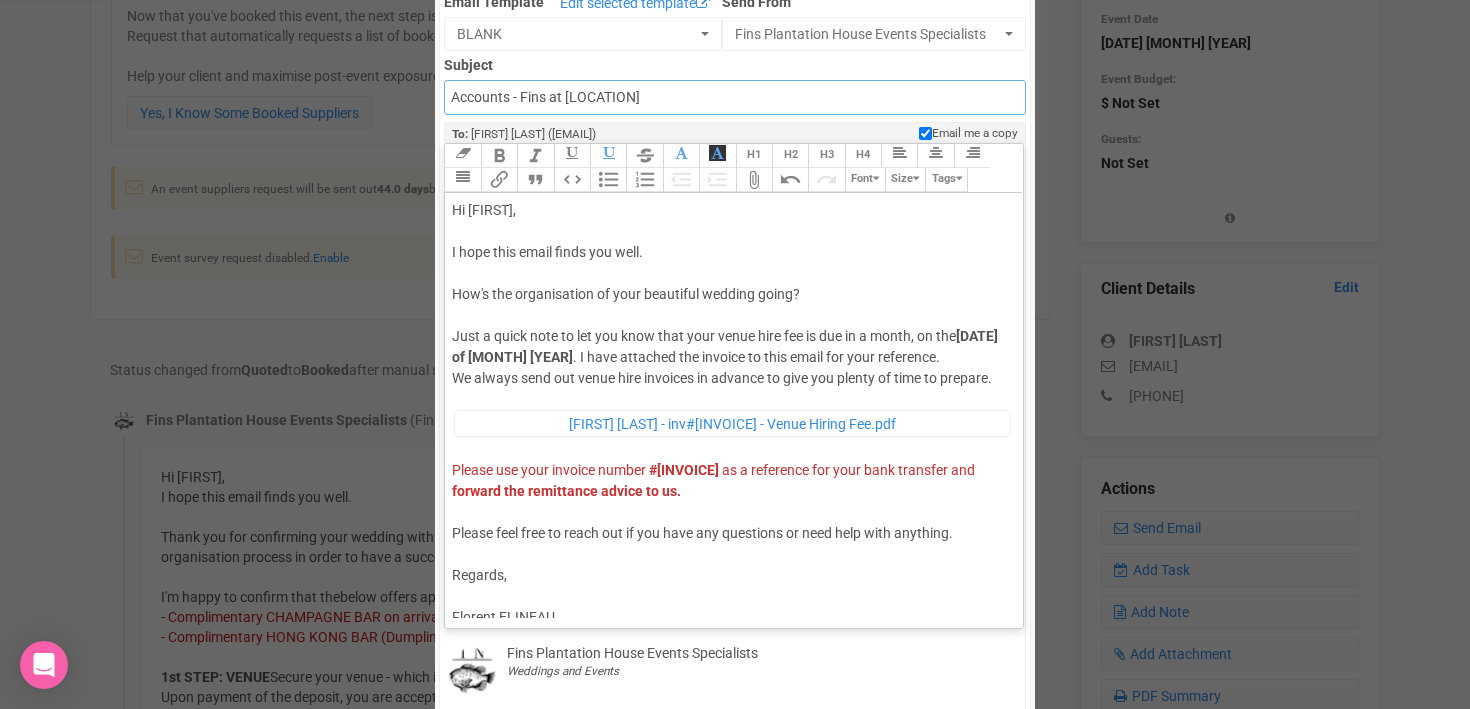click on "Accounts - Fins at plantation house" at bounding box center [734, 97] 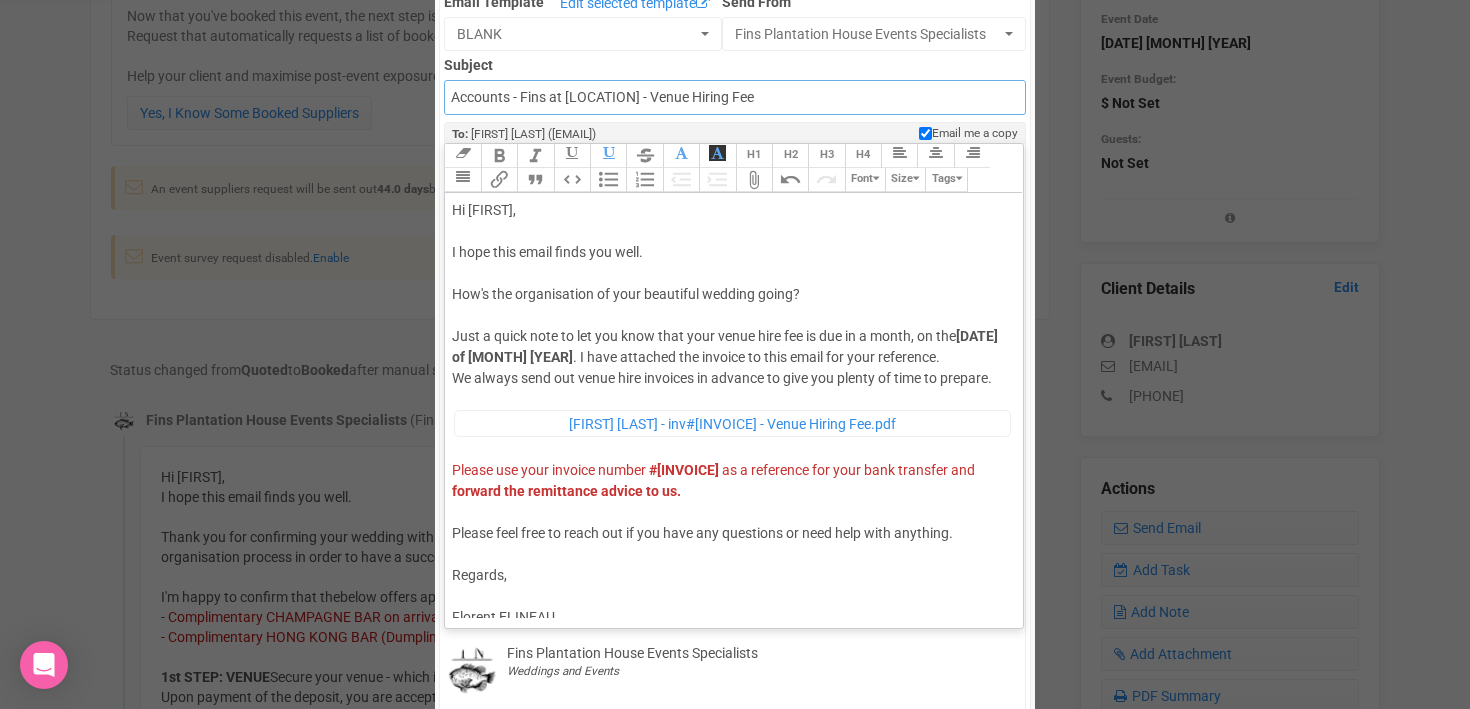 scroll, scrollTop: 37, scrollLeft: 0, axis: vertical 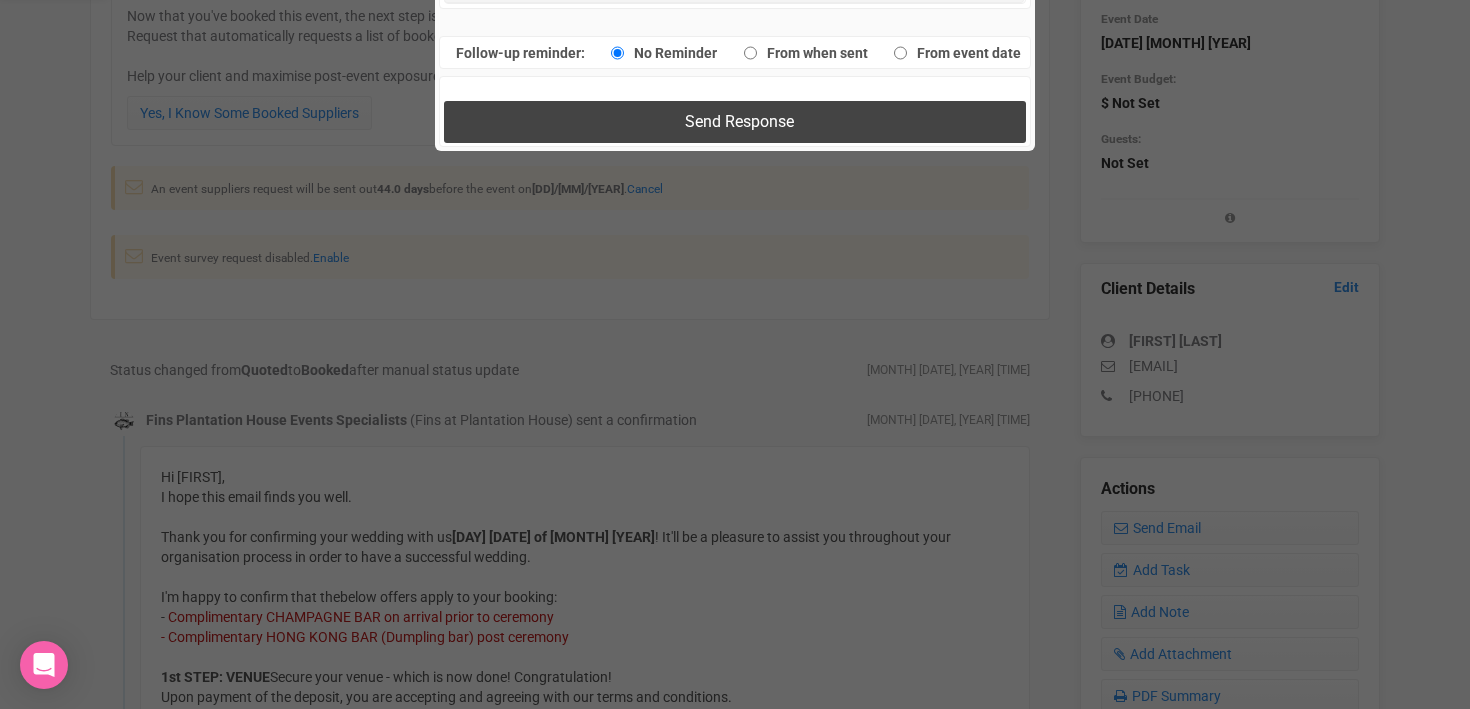 click on "Send Response" at bounding box center (734, 121) 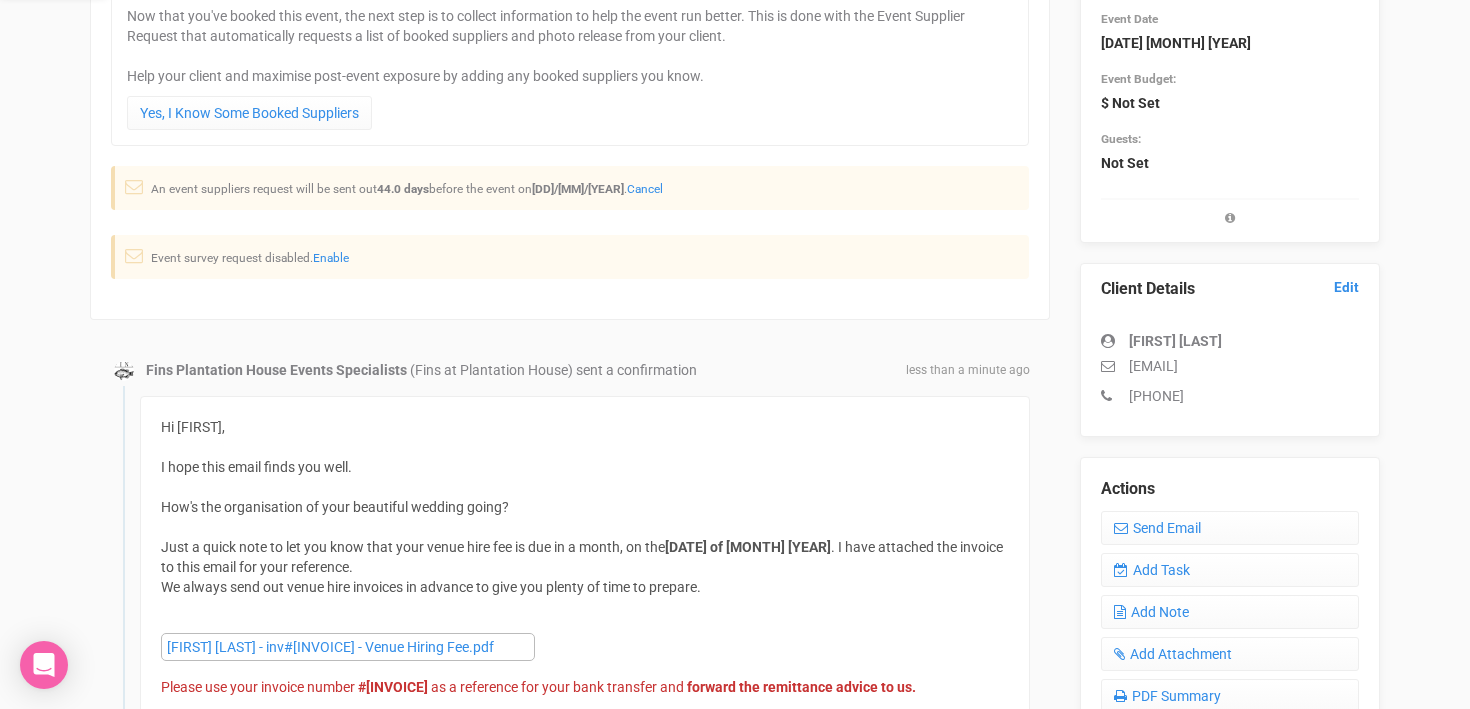 scroll, scrollTop: 0, scrollLeft: 0, axis: both 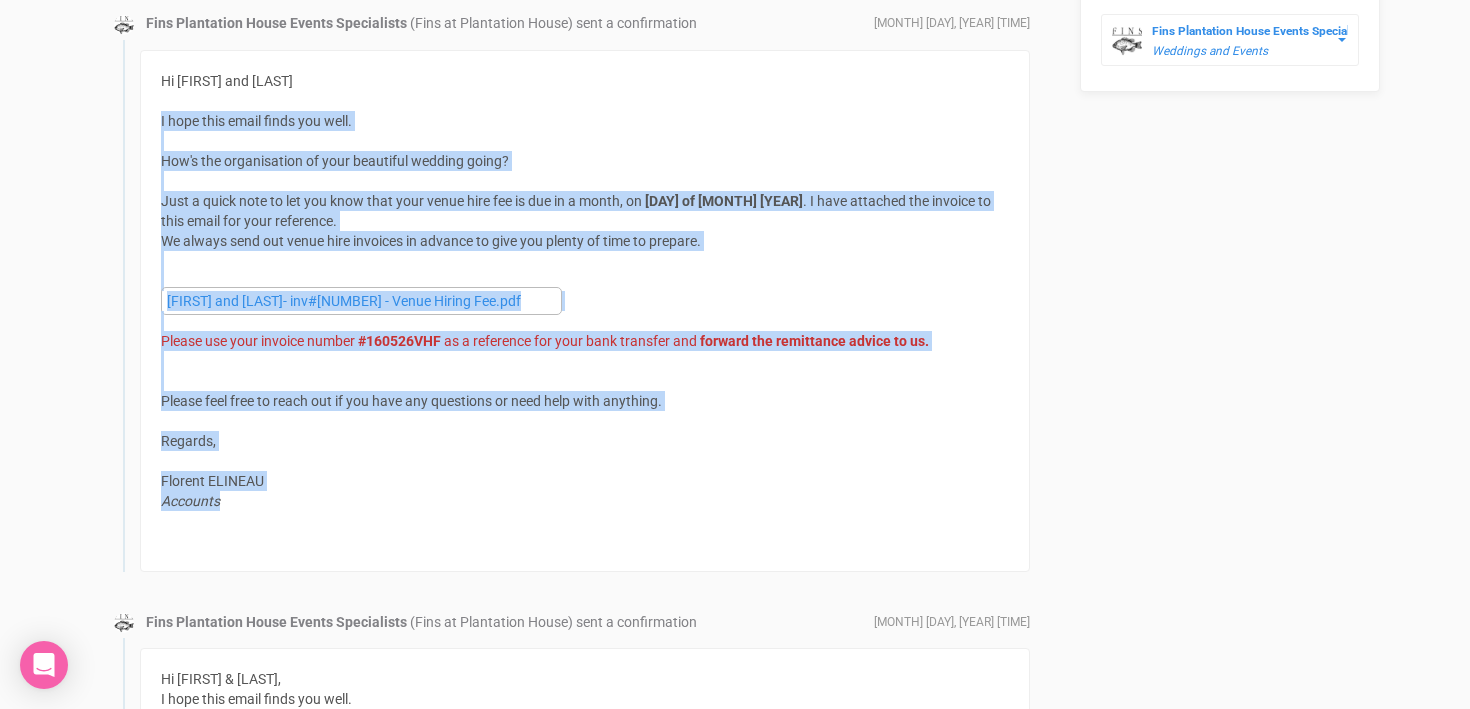 drag, startPoint x: 161, startPoint y: 122, endPoint x: 349, endPoint y: 509, distance: 430.2476 